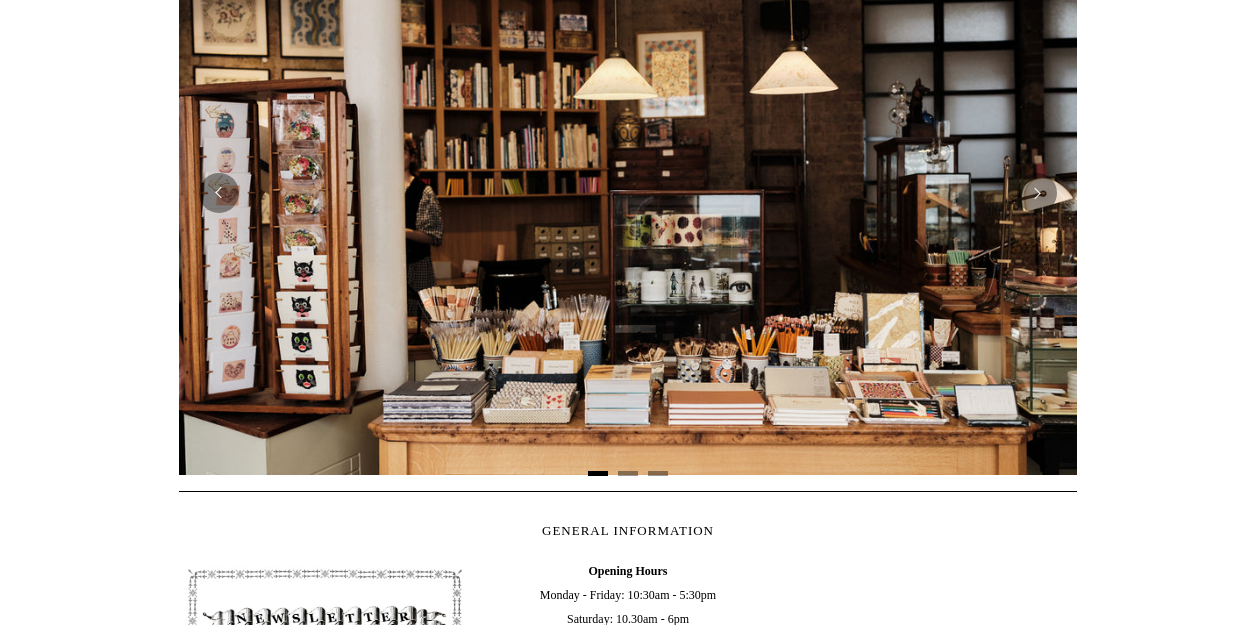 scroll, scrollTop: 442, scrollLeft: 0, axis: vertical 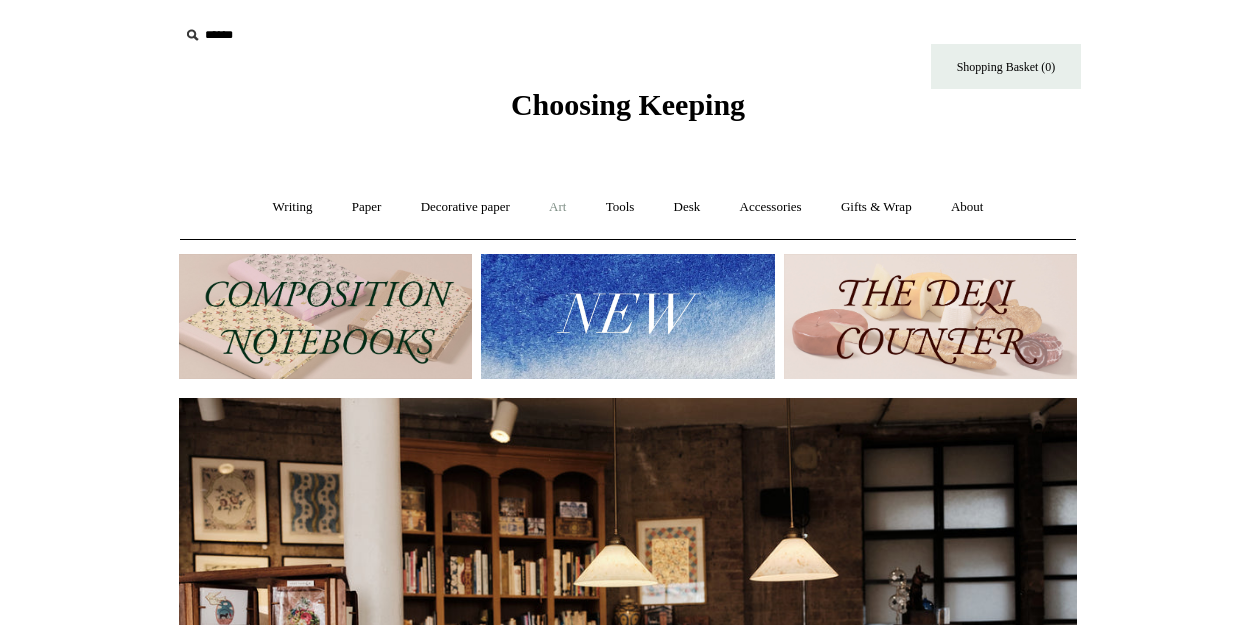 click on "Art +" at bounding box center (557, 207) 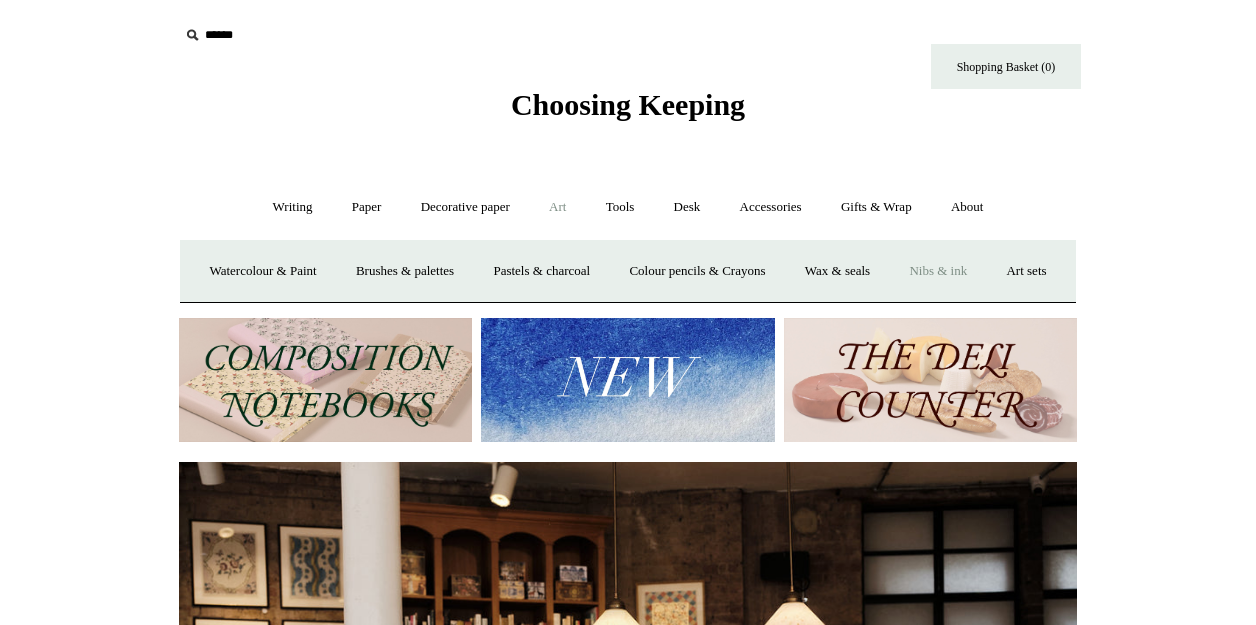 click on "Nibs & ink" at bounding box center [938, 271] 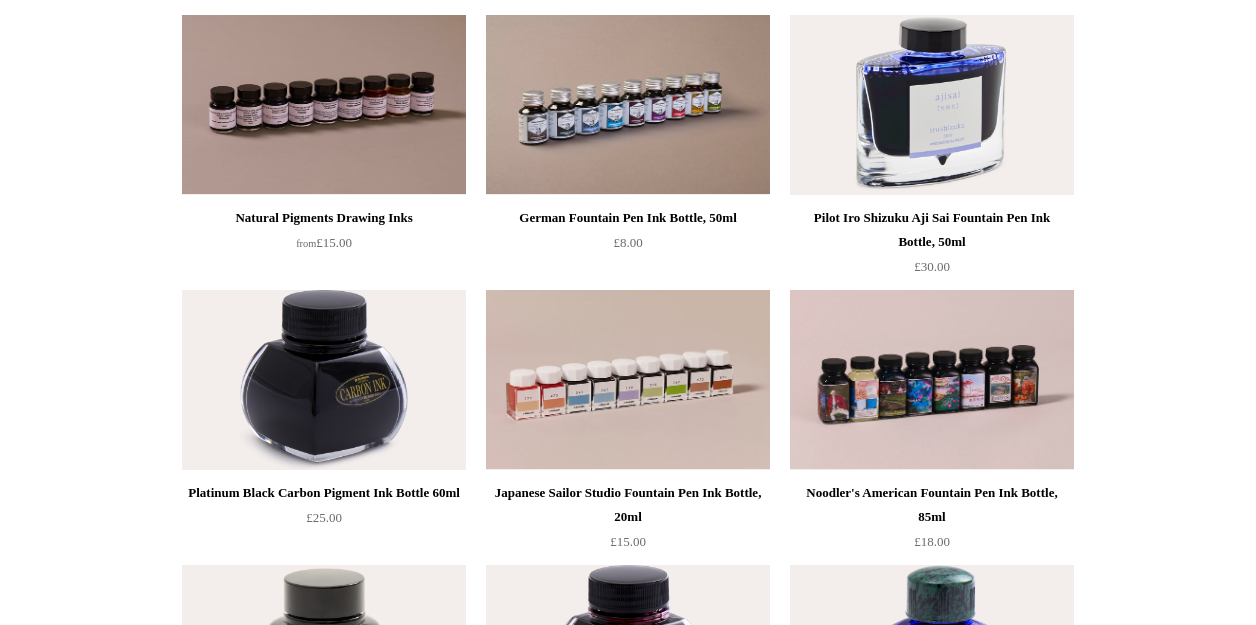 scroll, scrollTop: 0, scrollLeft: 0, axis: both 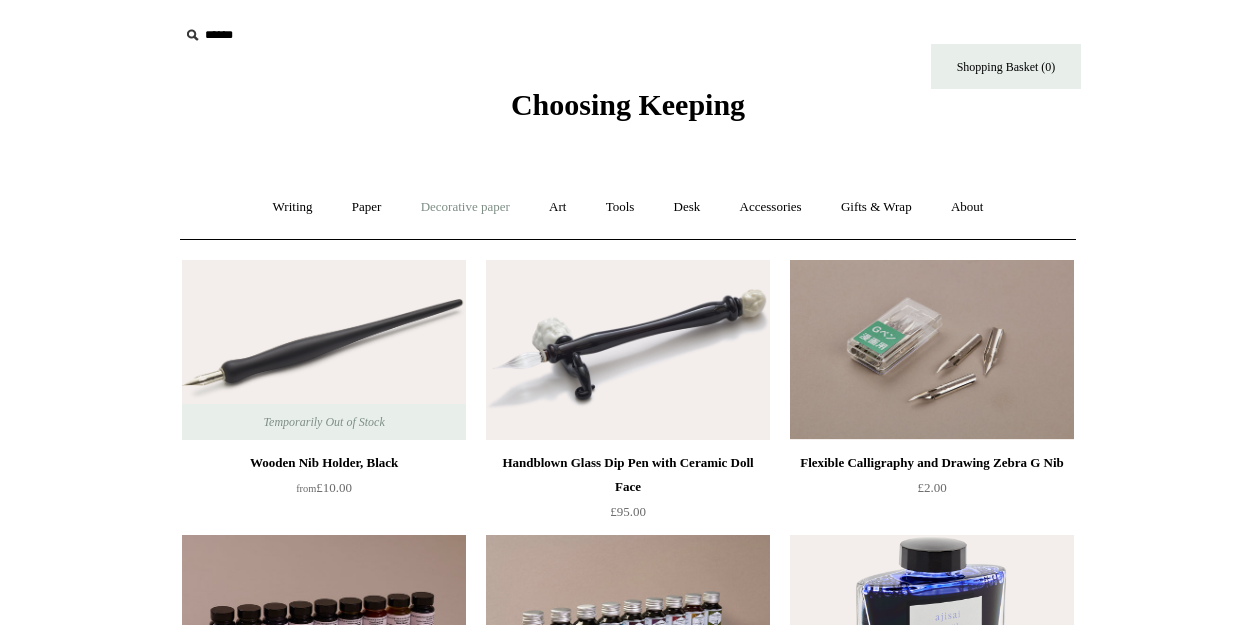 click on "Decorative paper +" at bounding box center (465, 207) 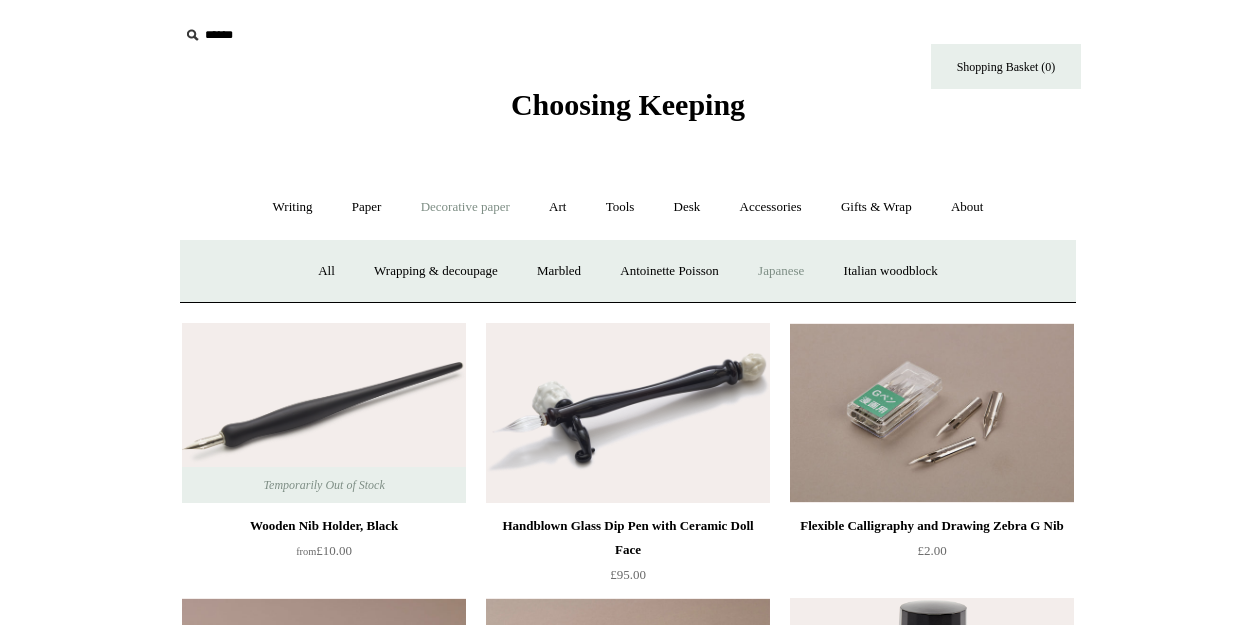 click on "Japanese" at bounding box center (781, 271) 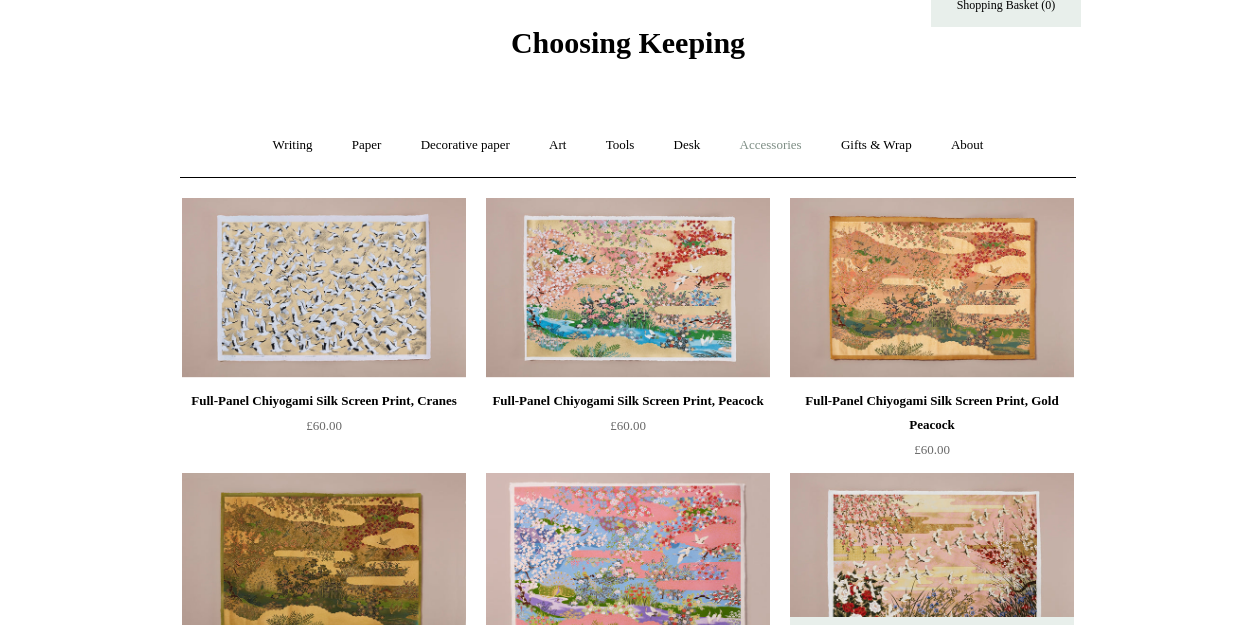 scroll, scrollTop: 0, scrollLeft: 0, axis: both 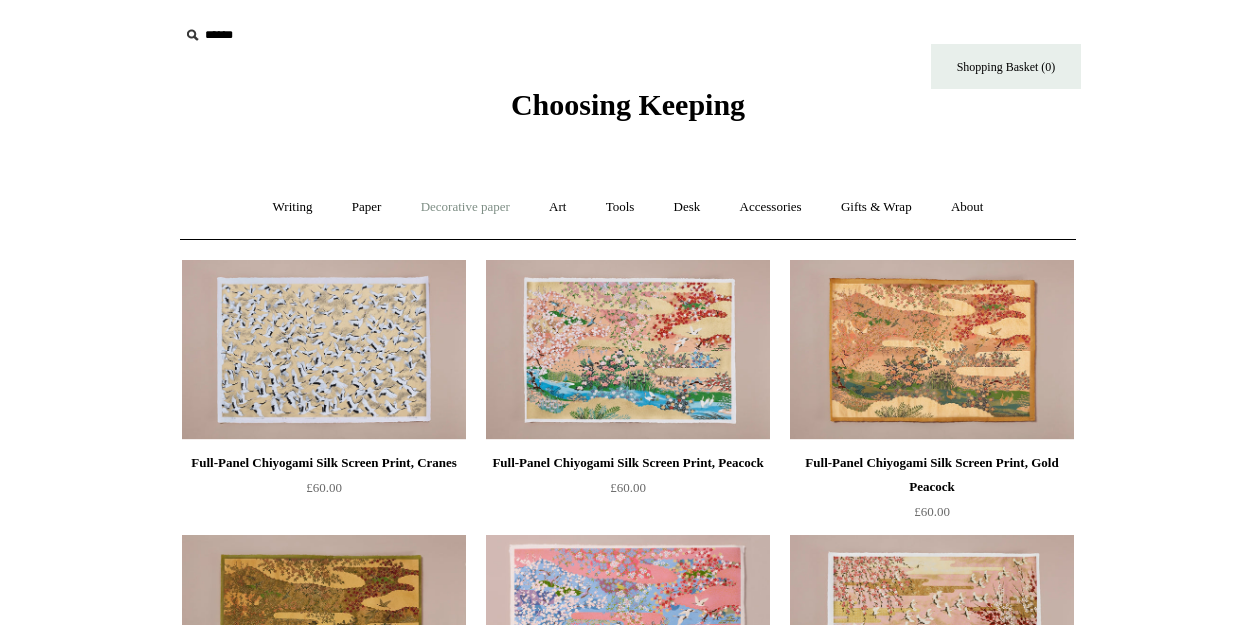 click on "Decorative paper +" at bounding box center [465, 207] 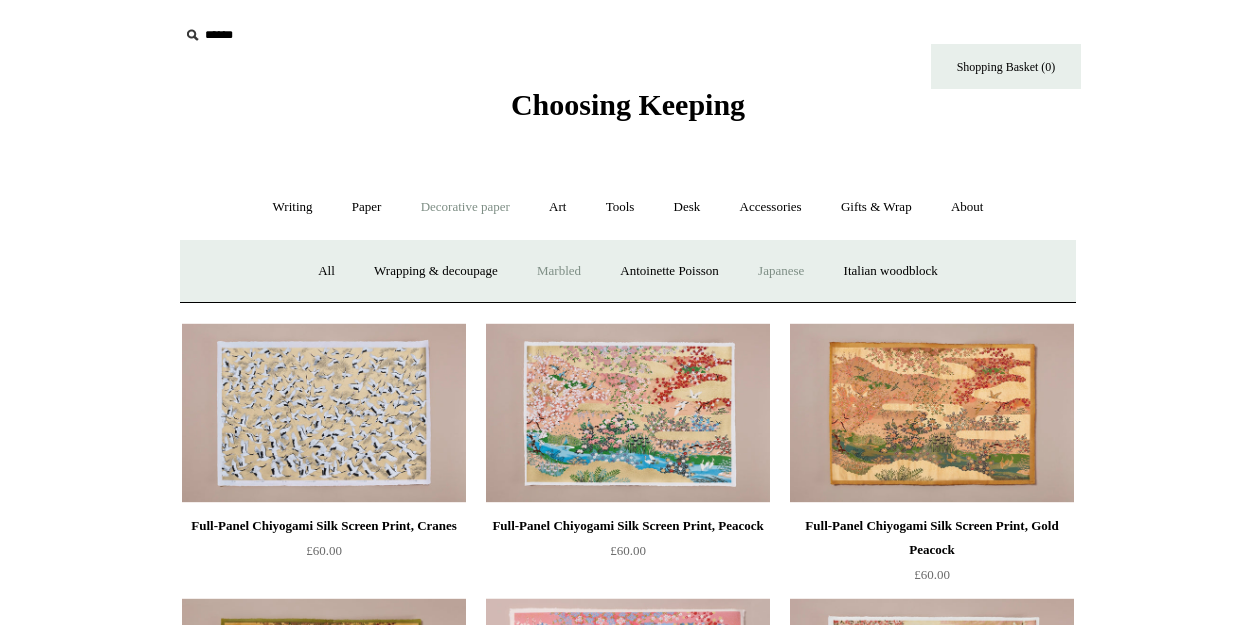 click on "Marbled" at bounding box center (559, 271) 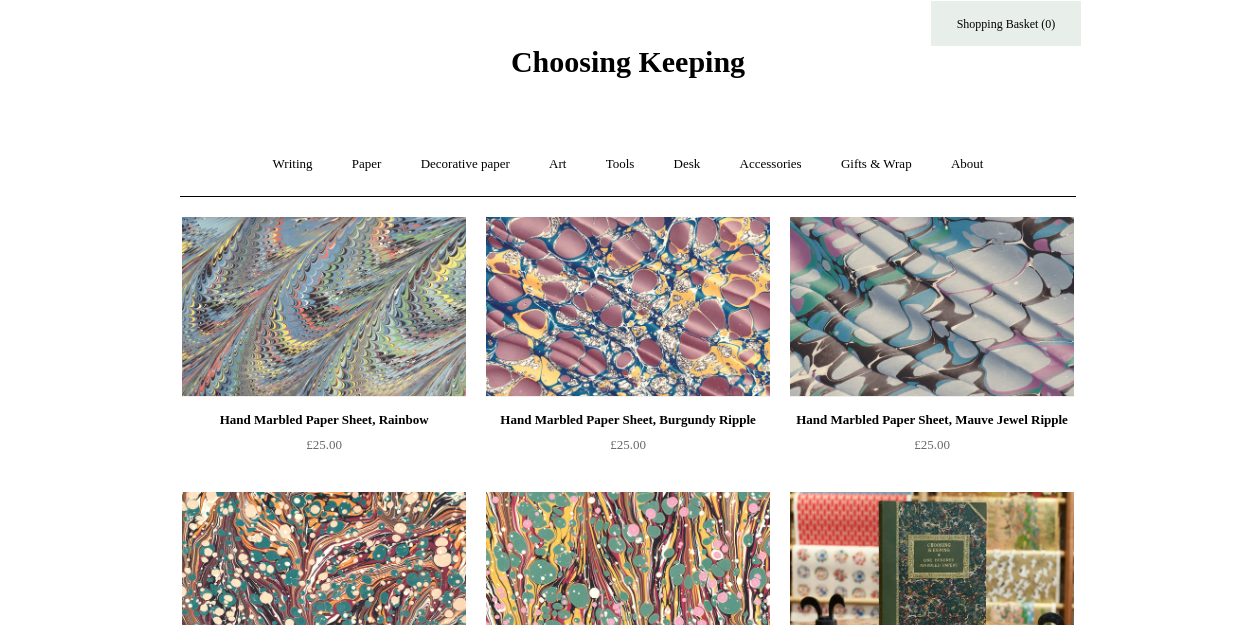 scroll, scrollTop: 0, scrollLeft: 0, axis: both 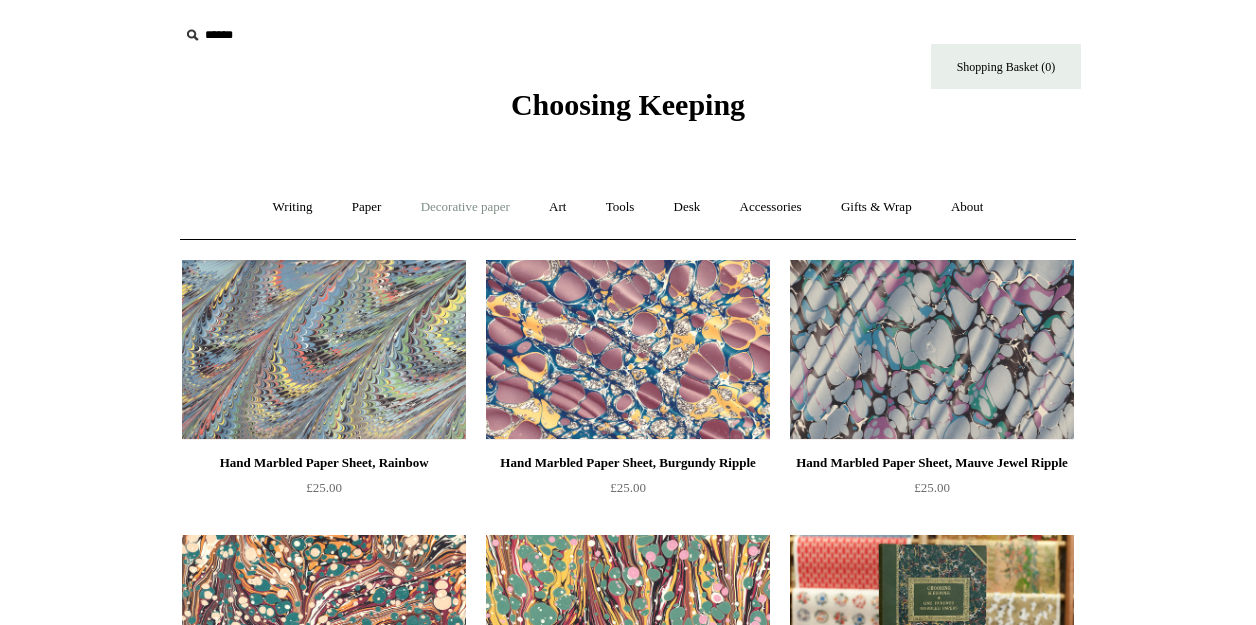 click on "Decorative paper +" at bounding box center (465, 207) 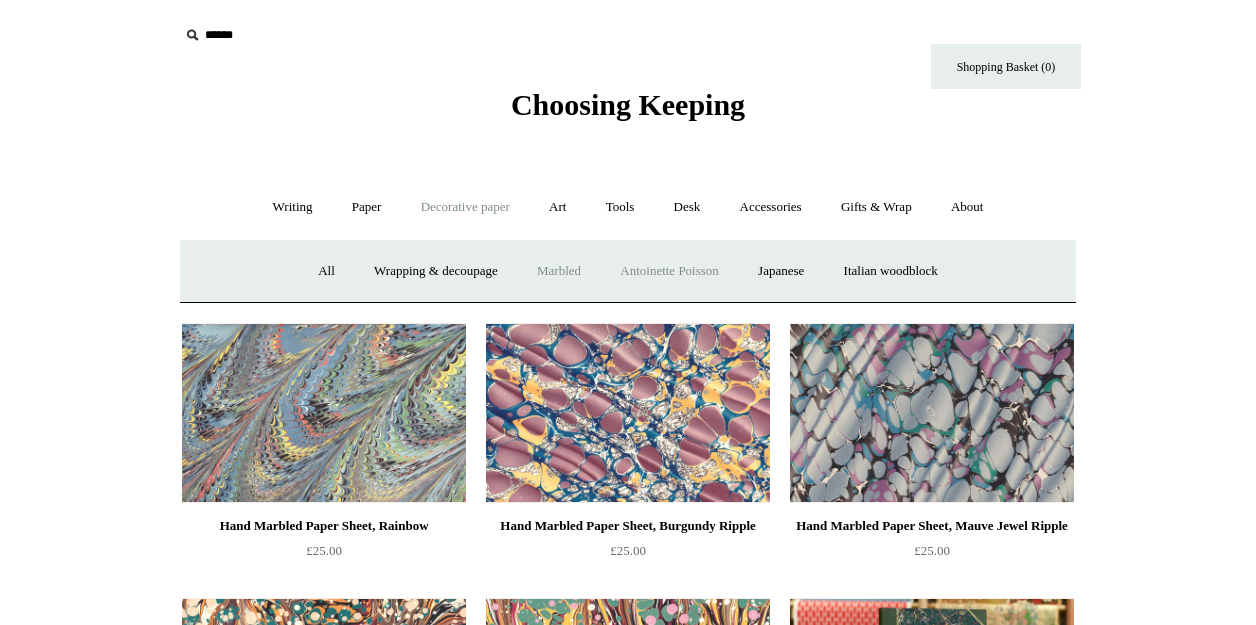 click on "Antoinette Poisson" at bounding box center (669, 271) 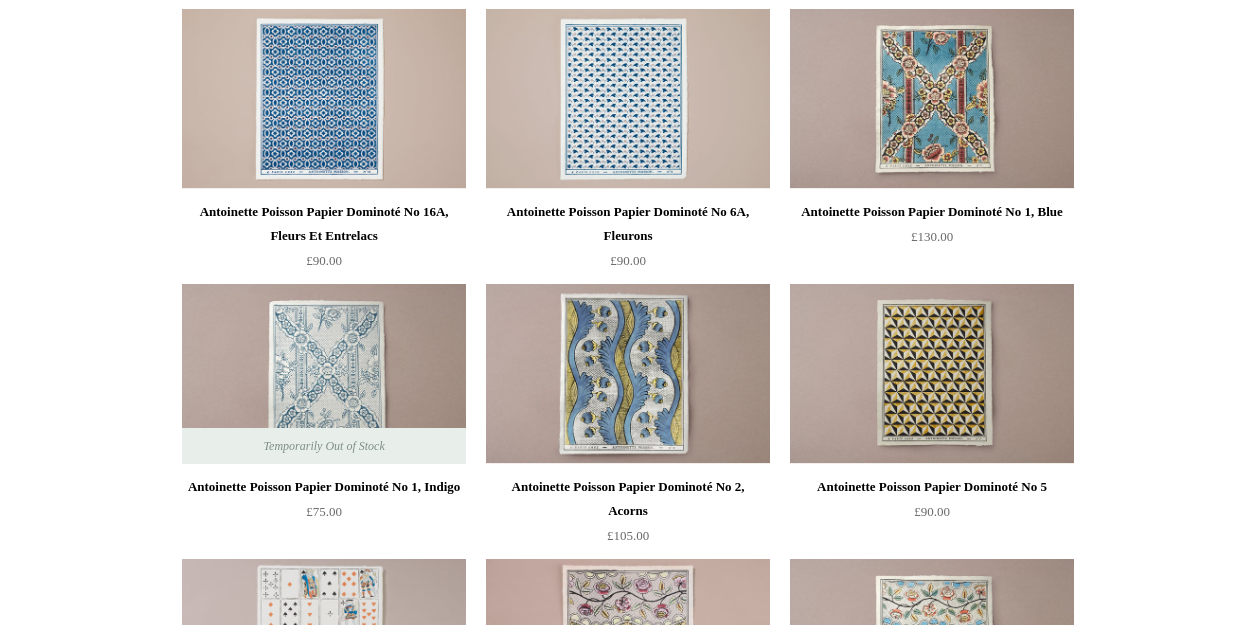 scroll, scrollTop: 252, scrollLeft: 0, axis: vertical 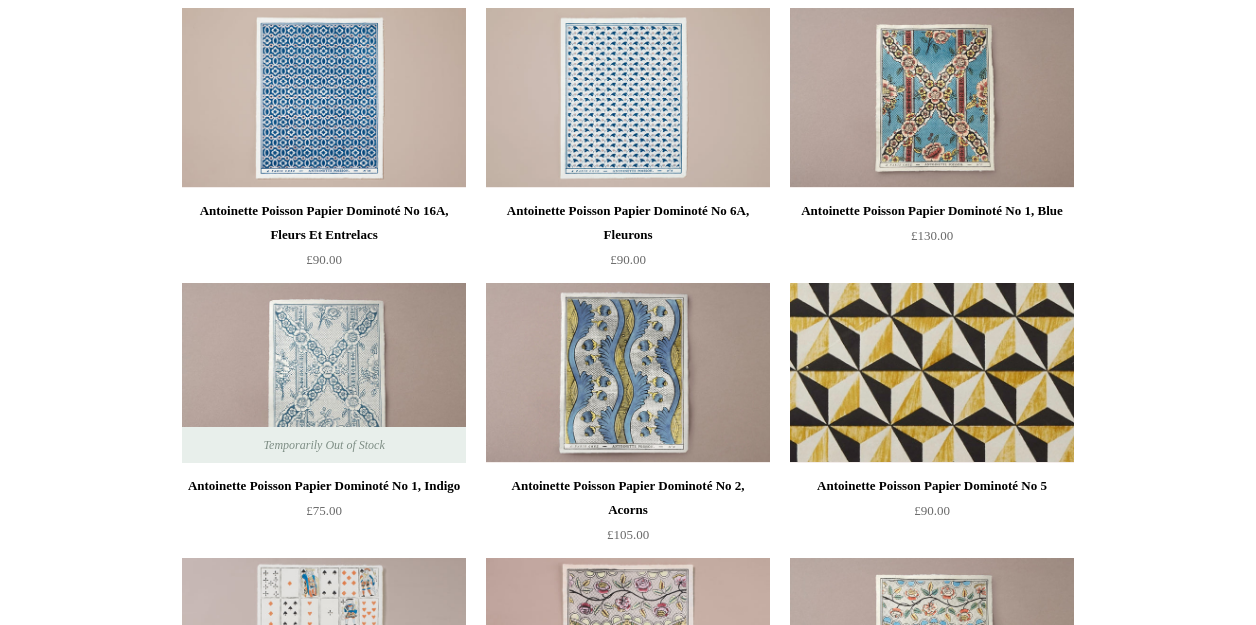 click at bounding box center [932, 373] 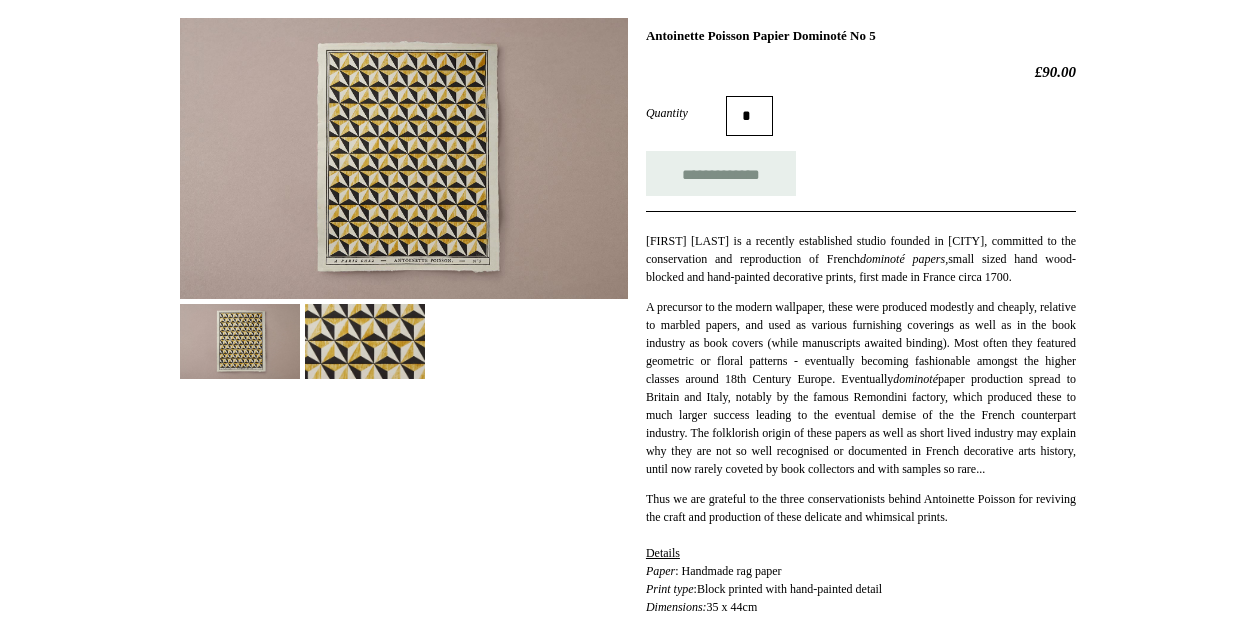 scroll, scrollTop: 287, scrollLeft: 0, axis: vertical 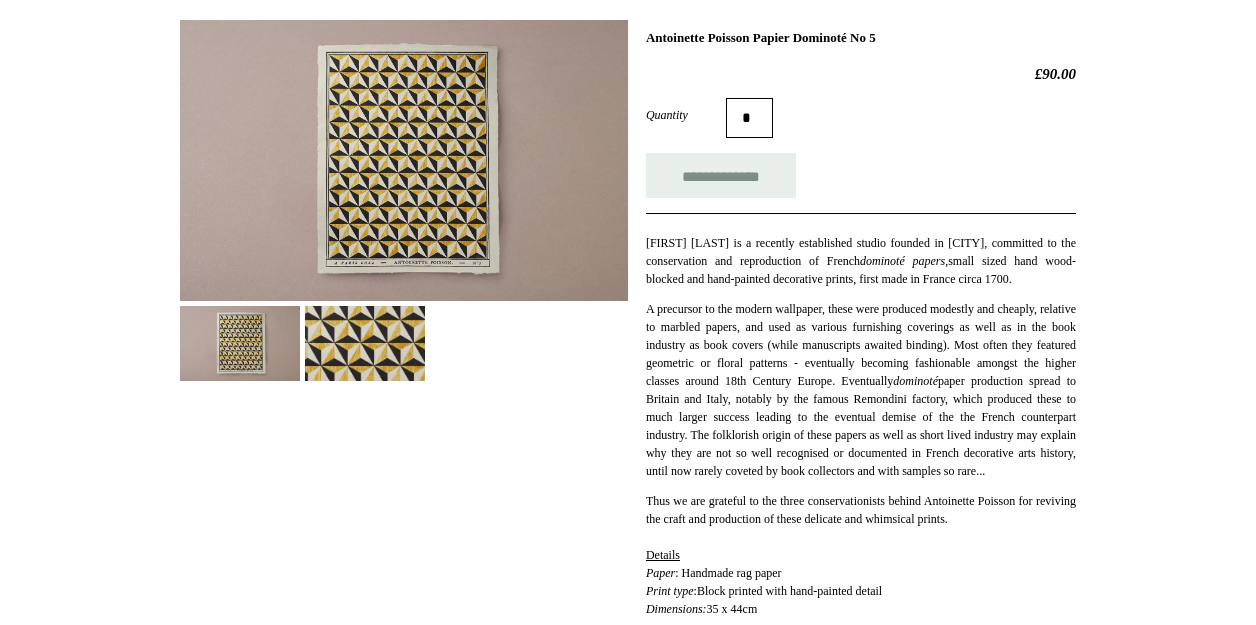 click at bounding box center (365, 343) 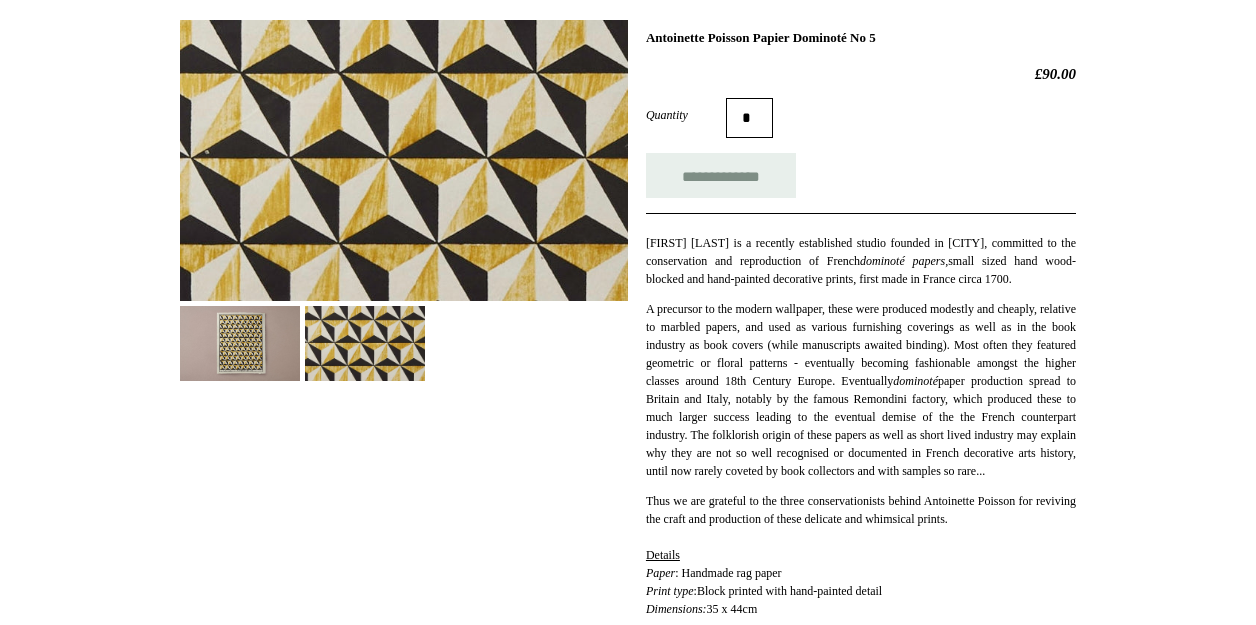 click at bounding box center [240, 343] 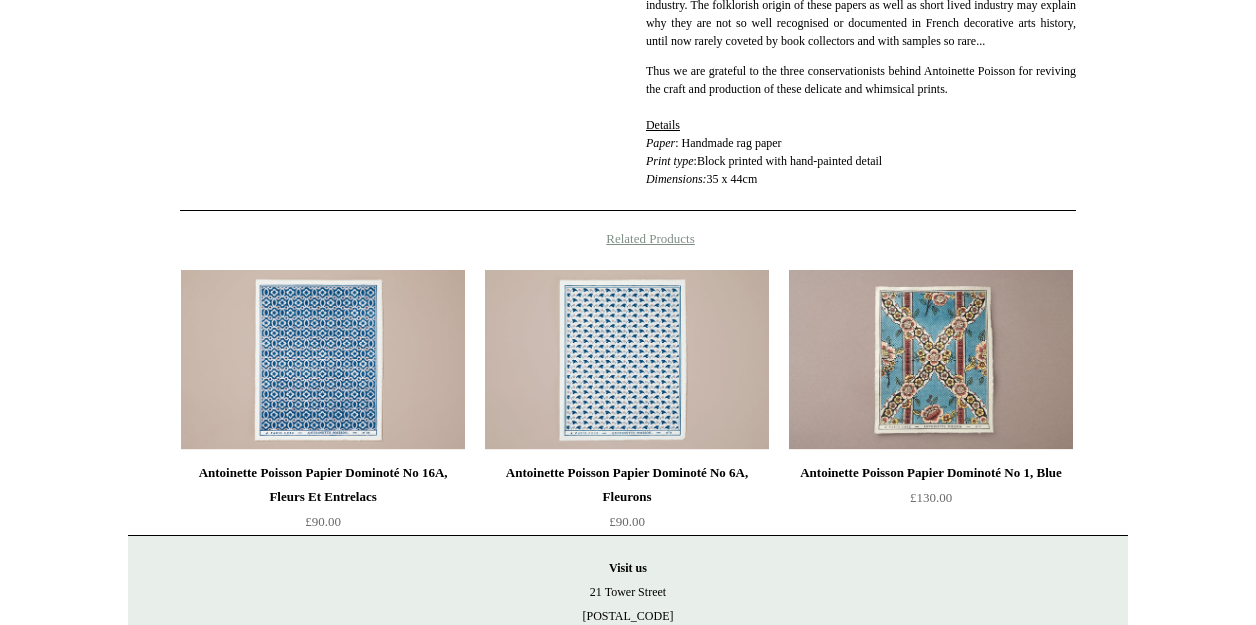scroll, scrollTop: 718, scrollLeft: 0, axis: vertical 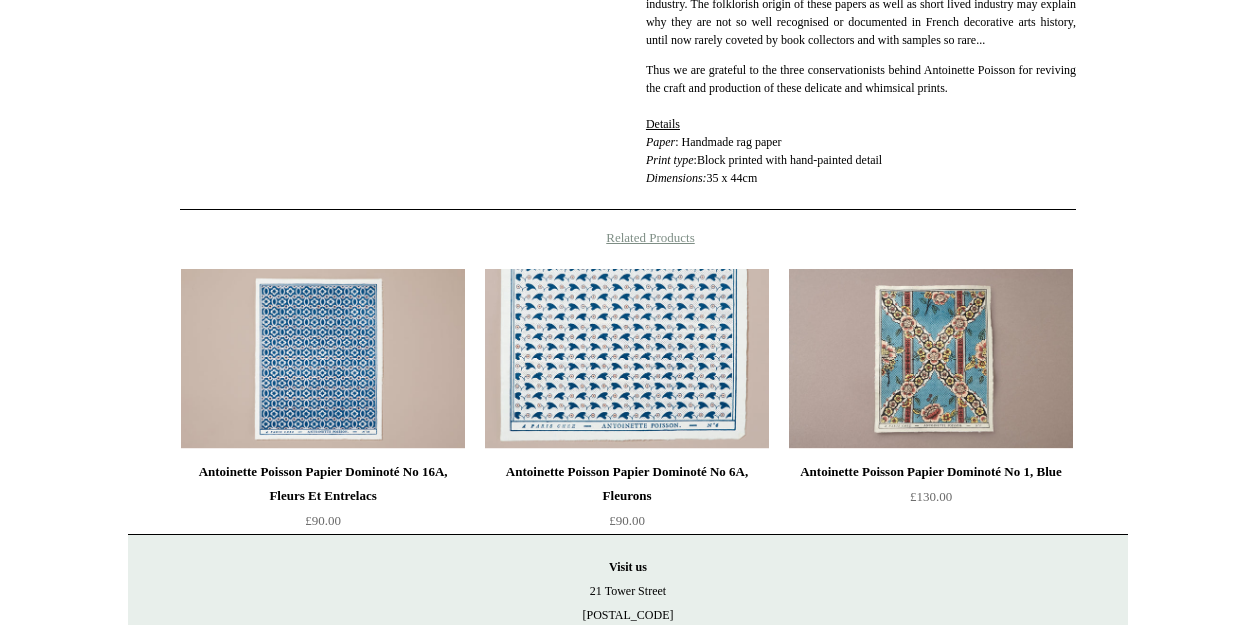click at bounding box center (627, 359) 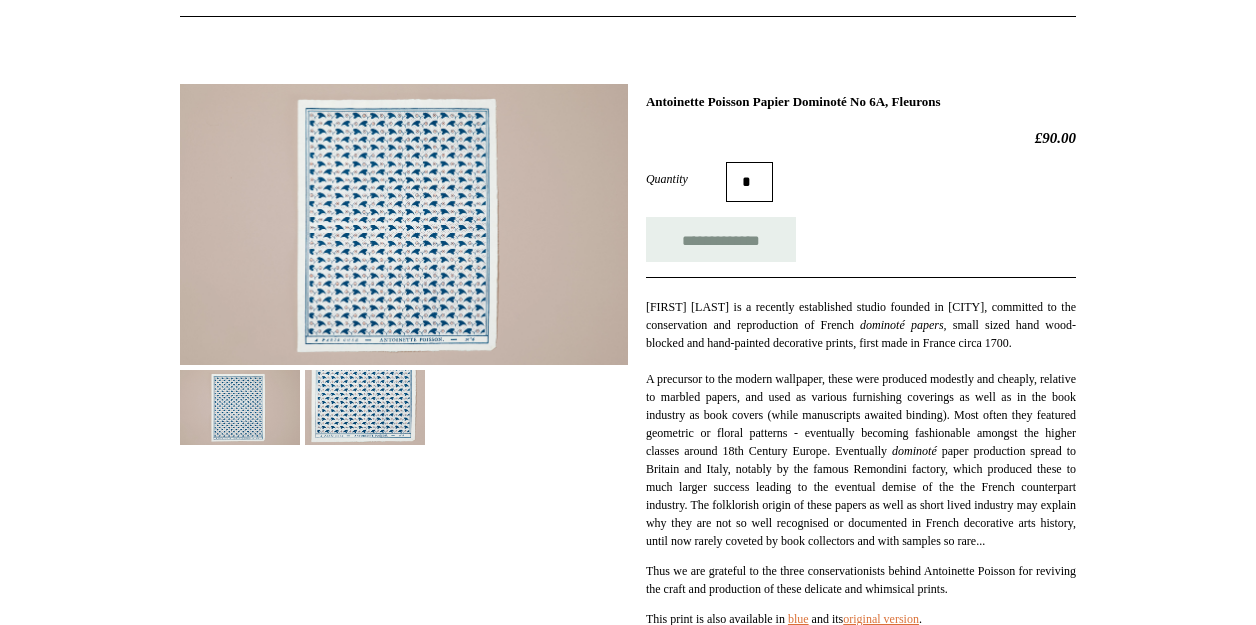 scroll, scrollTop: 235, scrollLeft: 0, axis: vertical 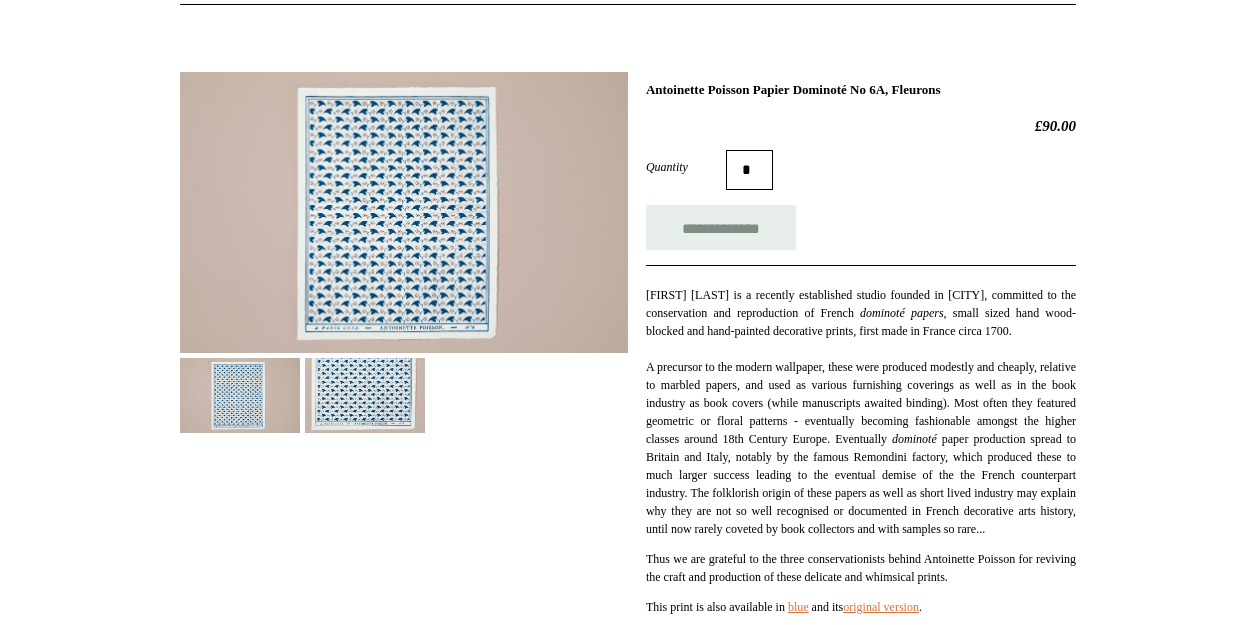 click at bounding box center (365, 395) 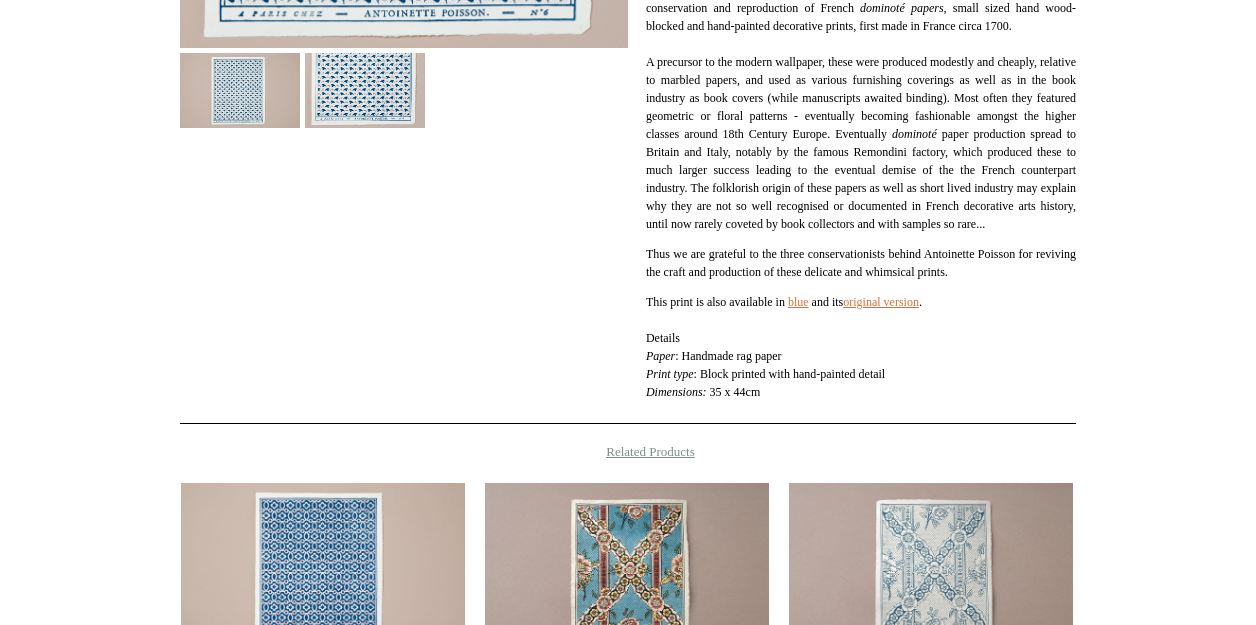 scroll, scrollTop: 541, scrollLeft: 0, axis: vertical 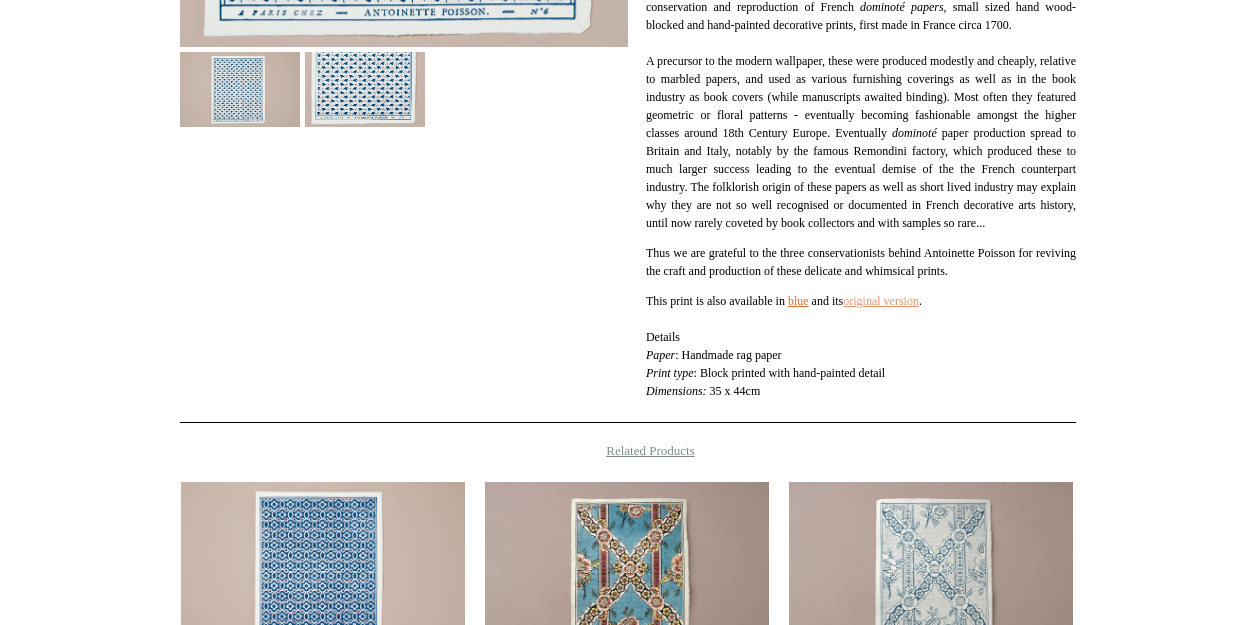 click on "original version" at bounding box center [881, 301] 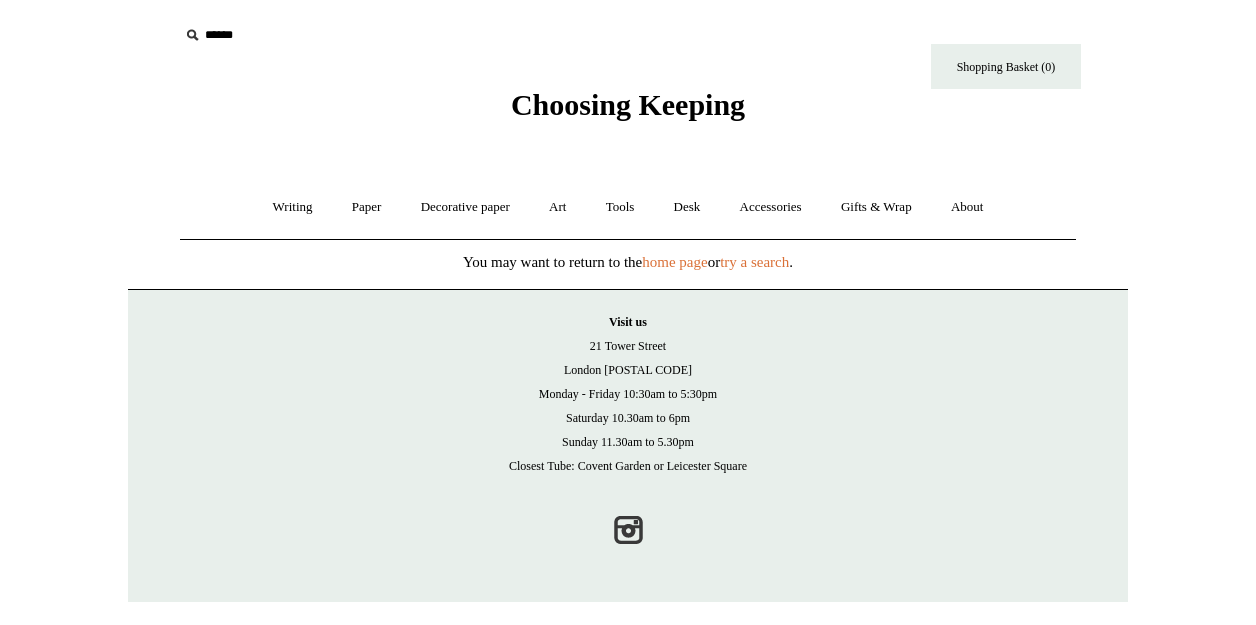 scroll, scrollTop: 0, scrollLeft: 0, axis: both 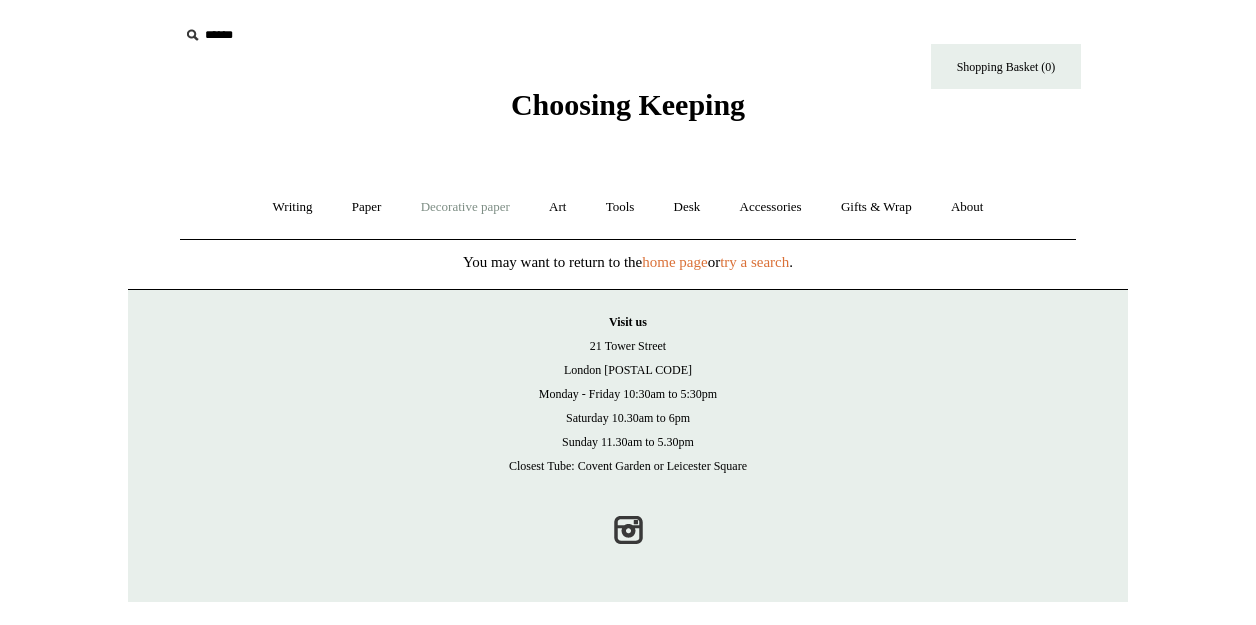 click on "Decorative paper +" at bounding box center (465, 207) 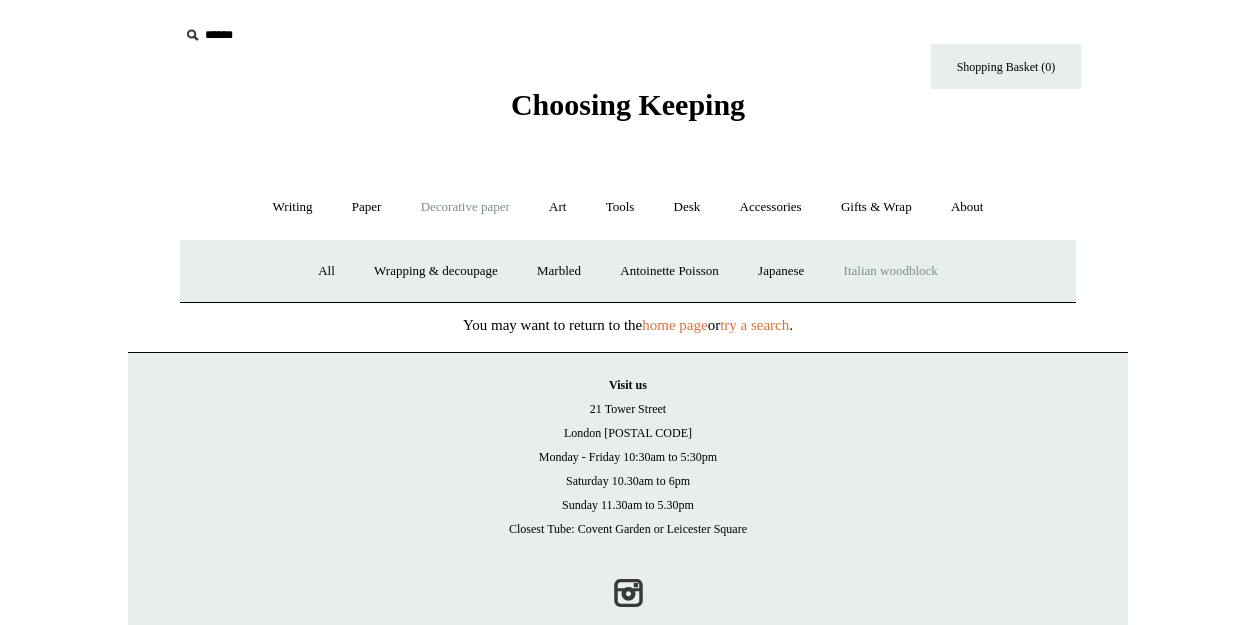 click on "Italian woodblock" at bounding box center (891, 271) 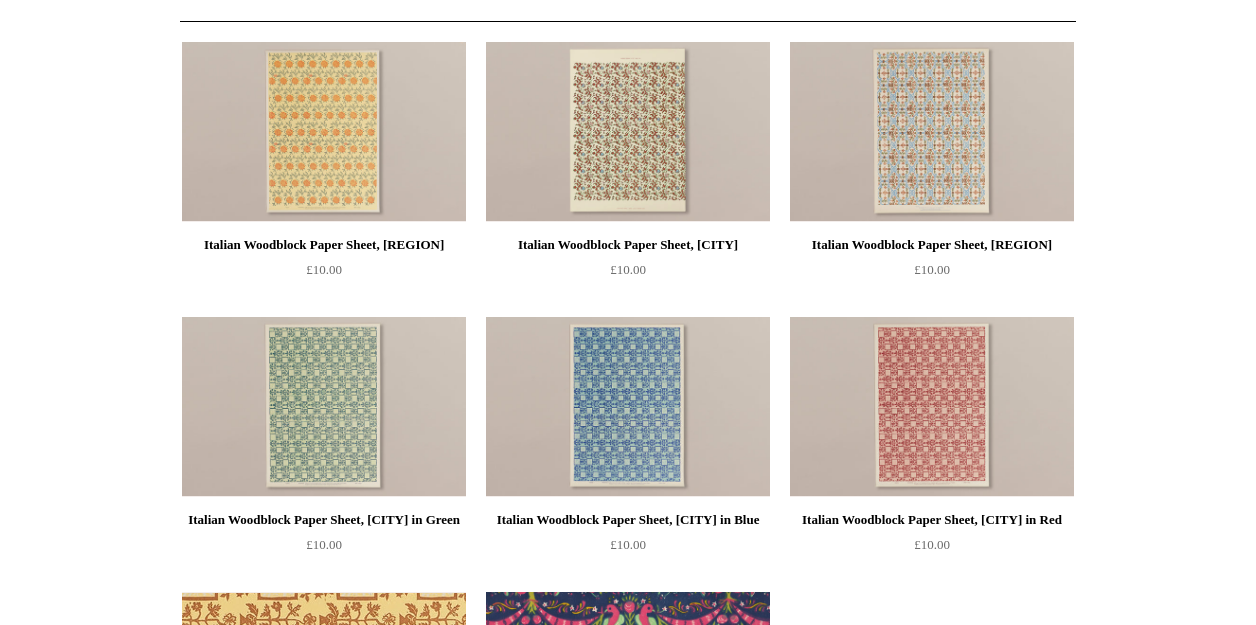 scroll, scrollTop: 24, scrollLeft: 0, axis: vertical 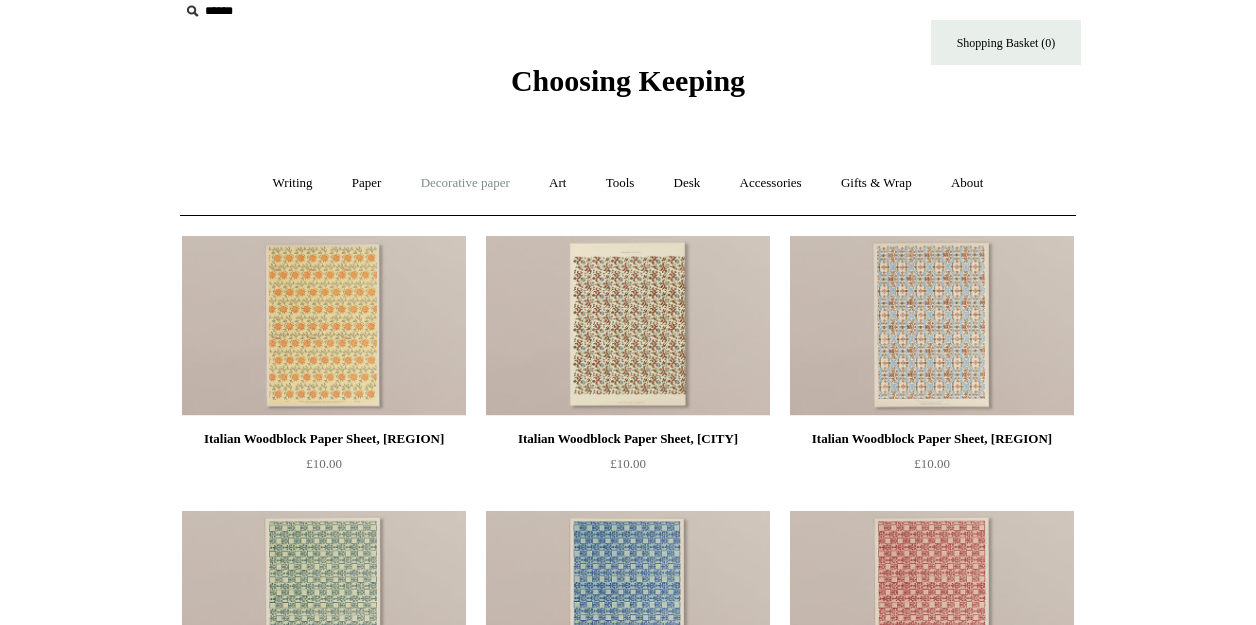 click on "Decorative paper +" at bounding box center (465, 183) 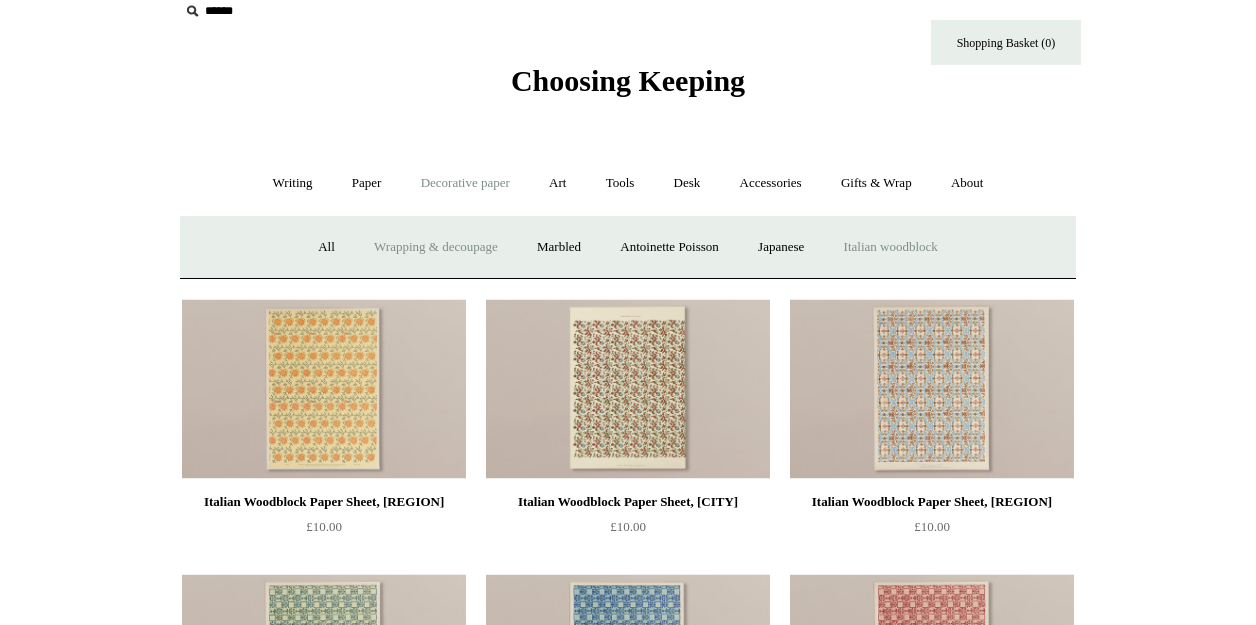 click on "Wrapping & decoupage" at bounding box center [436, 247] 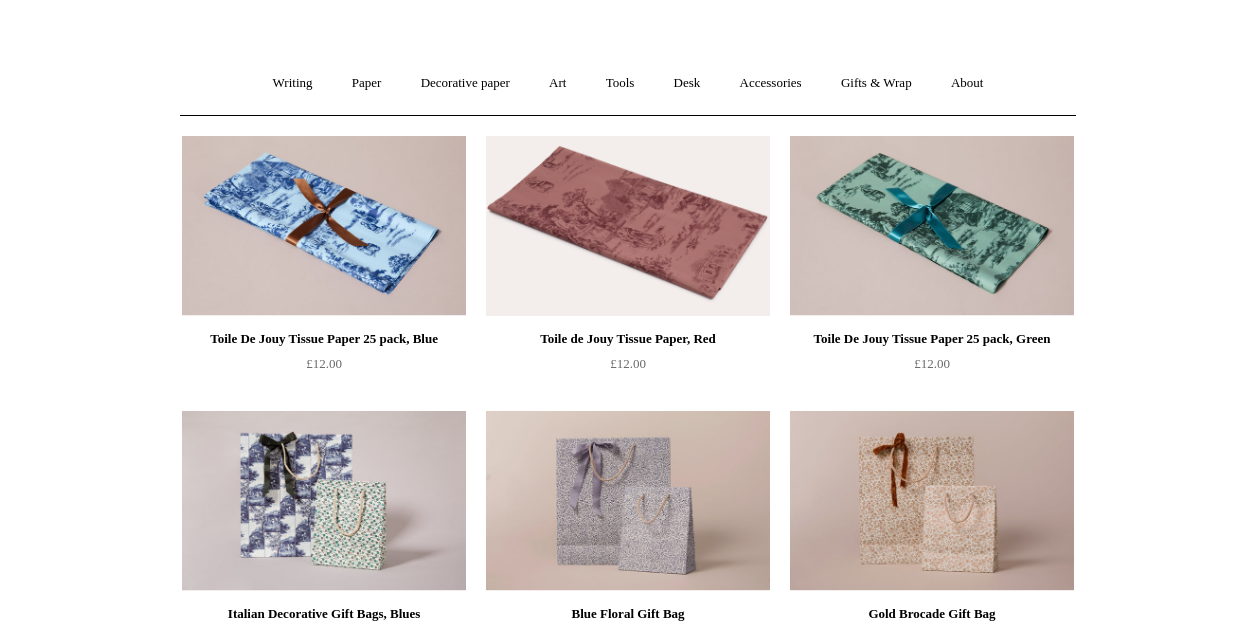 scroll, scrollTop: 0, scrollLeft: 0, axis: both 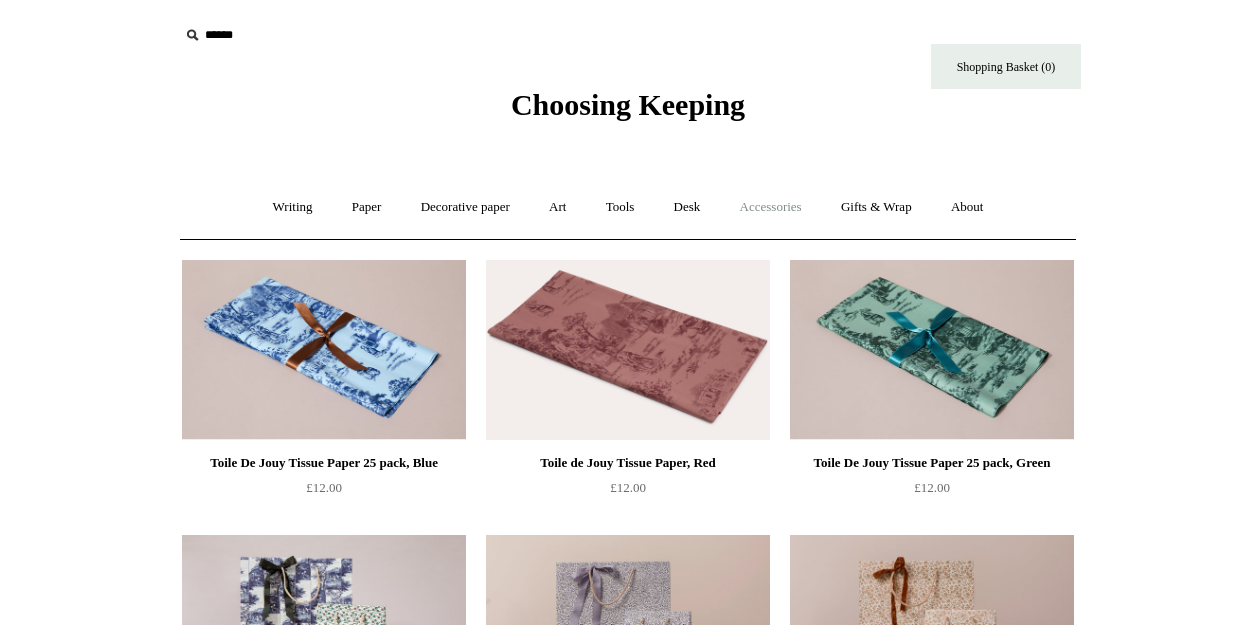 click on "Accessories +" at bounding box center (771, 207) 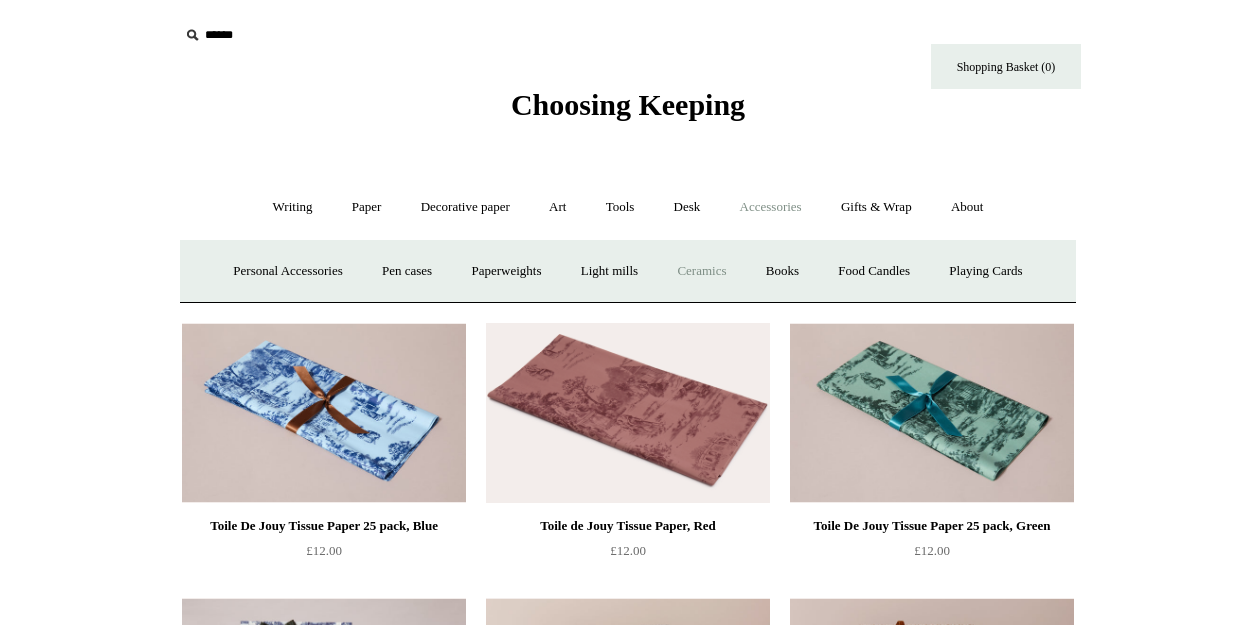 click on "Ceramics  +" at bounding box center [701, 271] 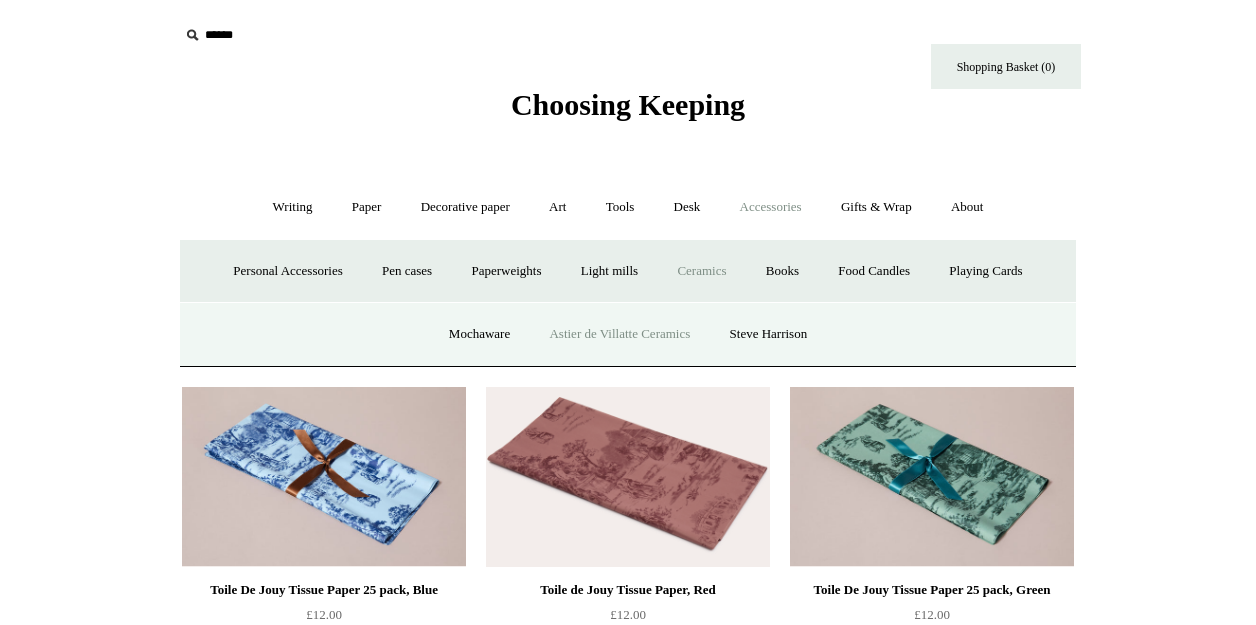 click on "Astier de Villatte Ceramics" at bounding box center (619, 334) 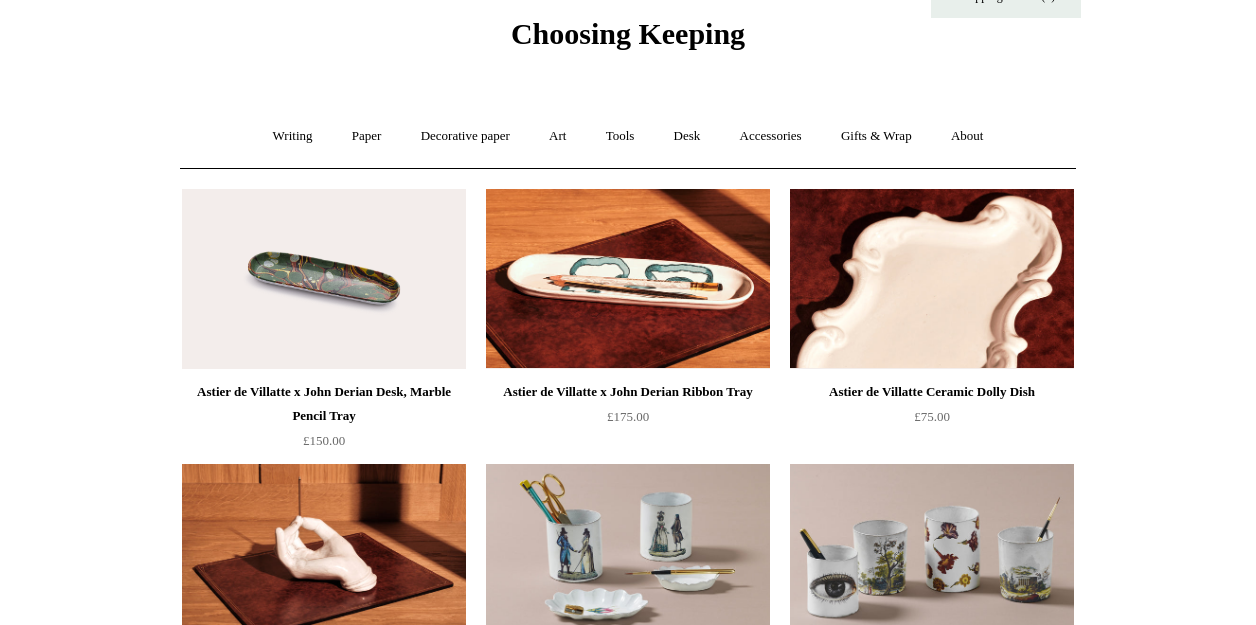 scroll, scrollTop: 0, scrollLeft: 0, axis: both 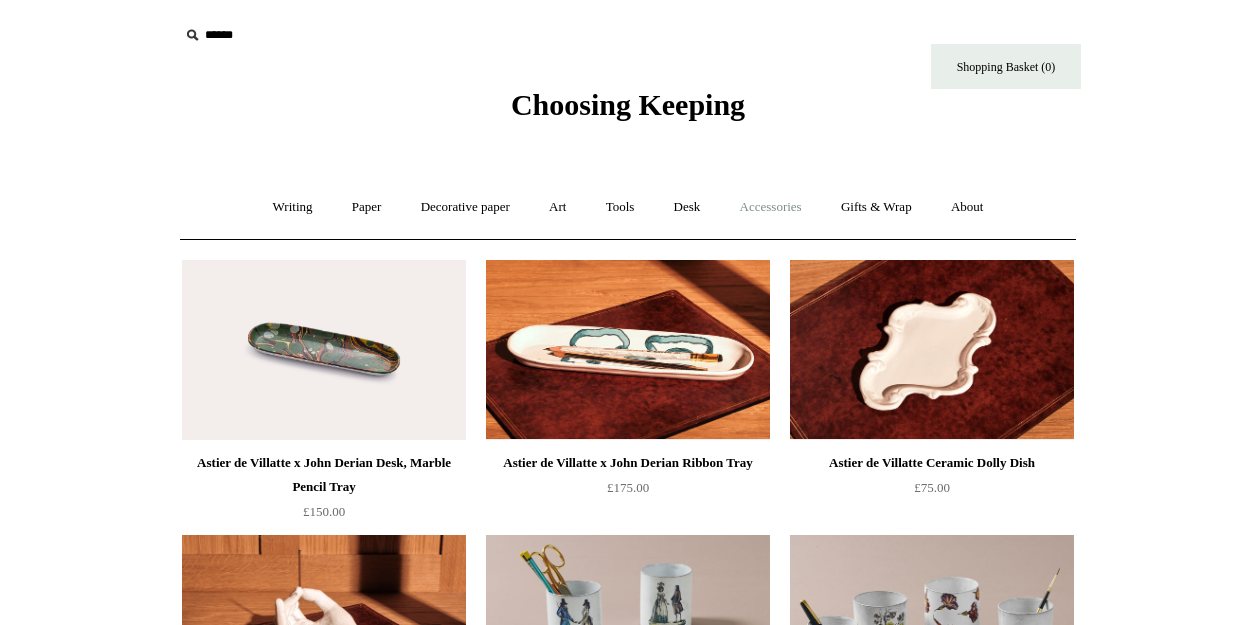 click on "Accessories +" at bounding box center [771, 207] 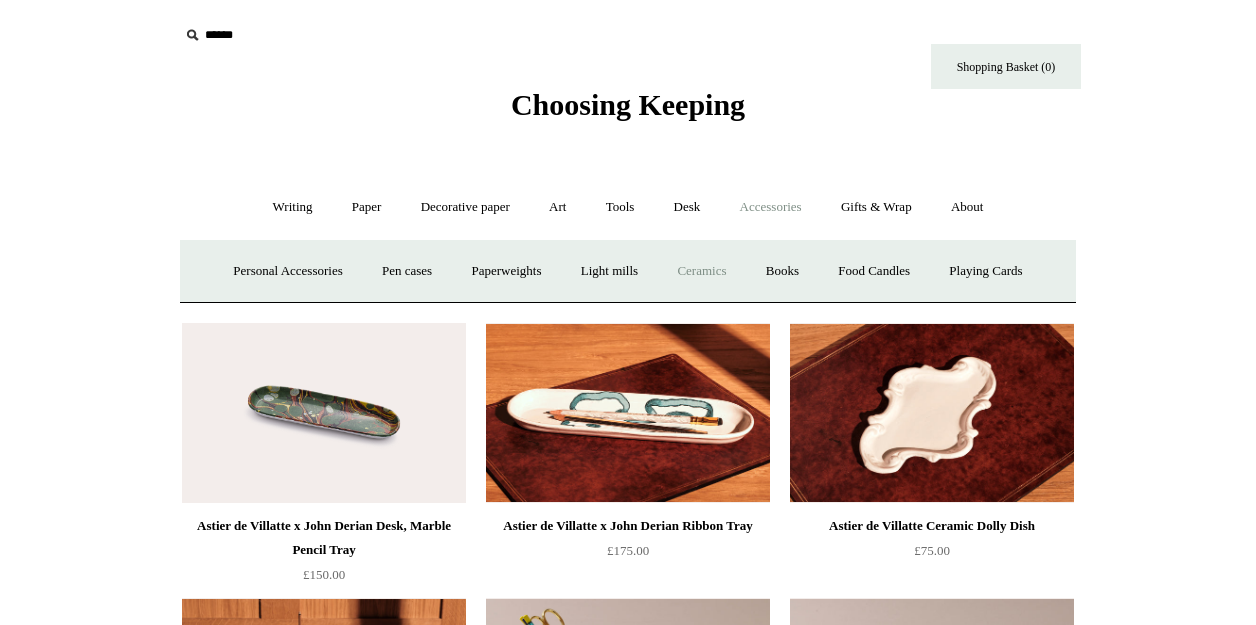 click on "Ceramics  +" at bounding box center [701, 271] 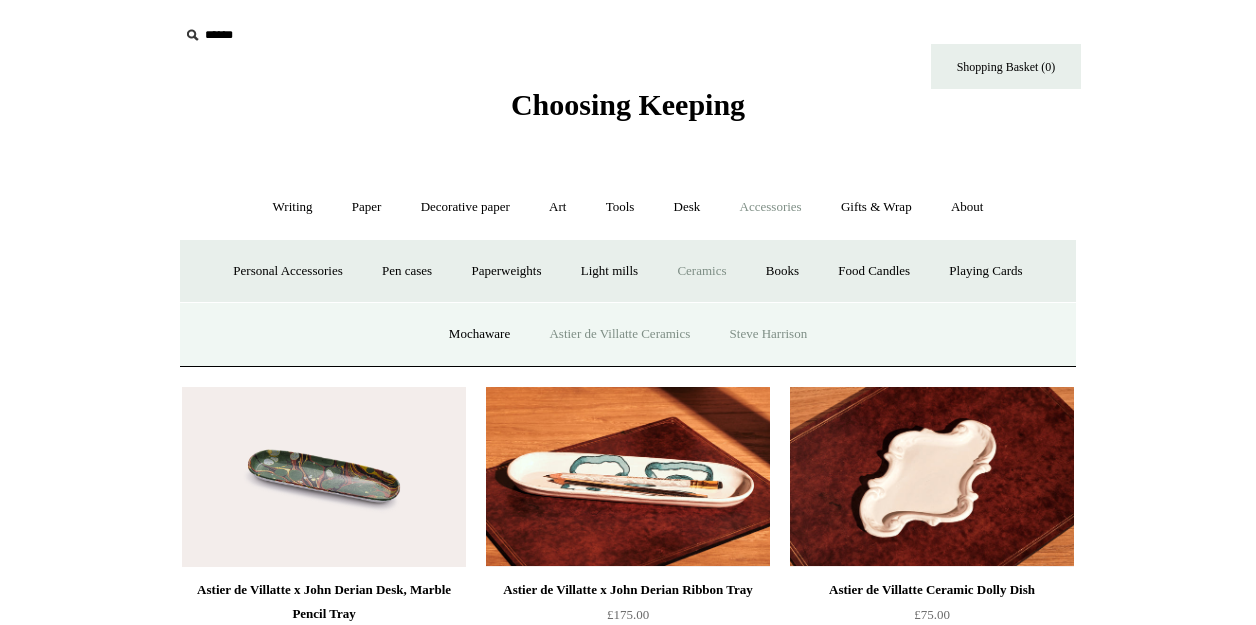 click on "Steve Harrison" at bounding box center [769, 334] 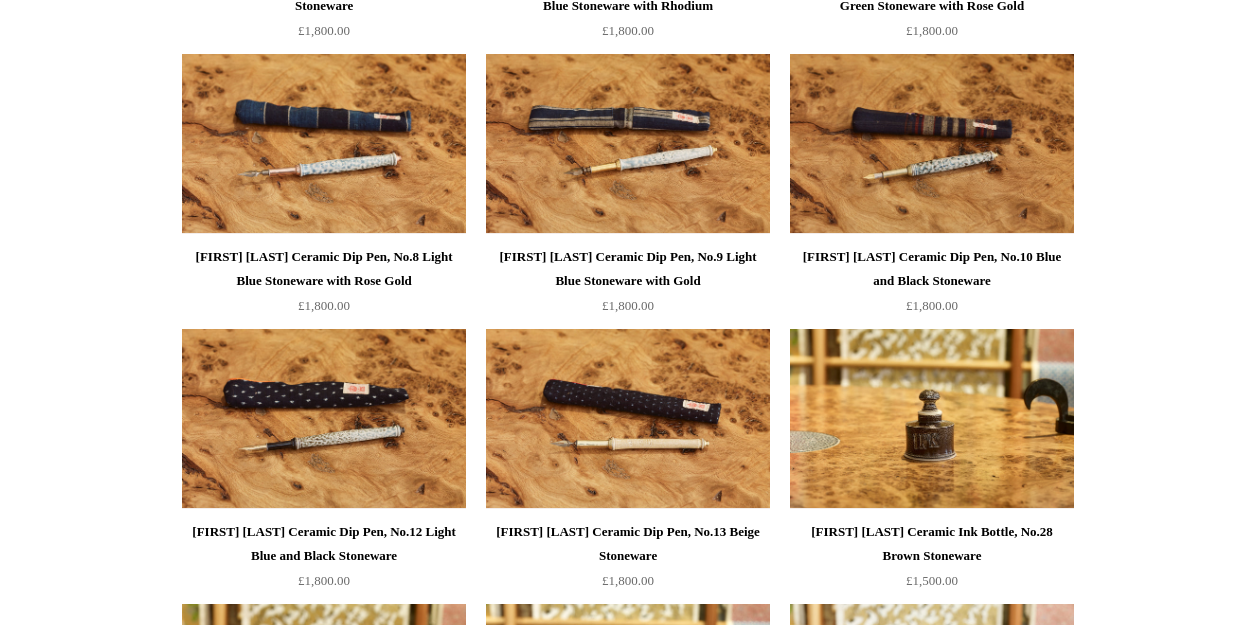 scroll, scrollTop: 0, scrollLeft: 0, axis: both 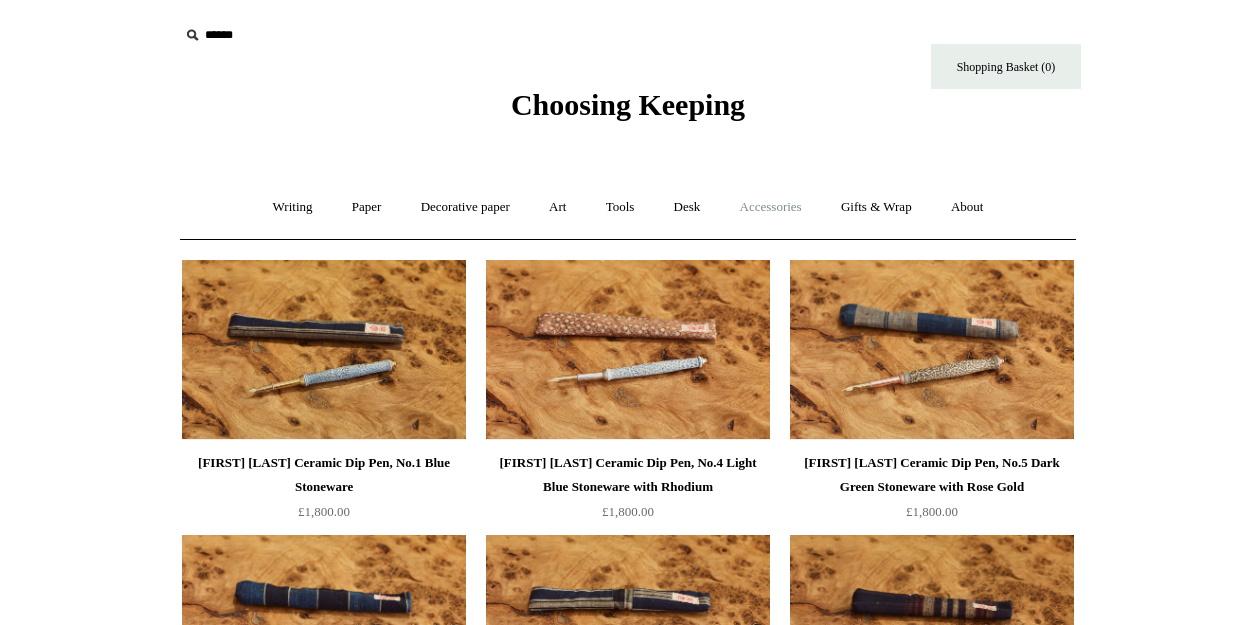 click on "Accessories +" at bounding box center (771, 207) 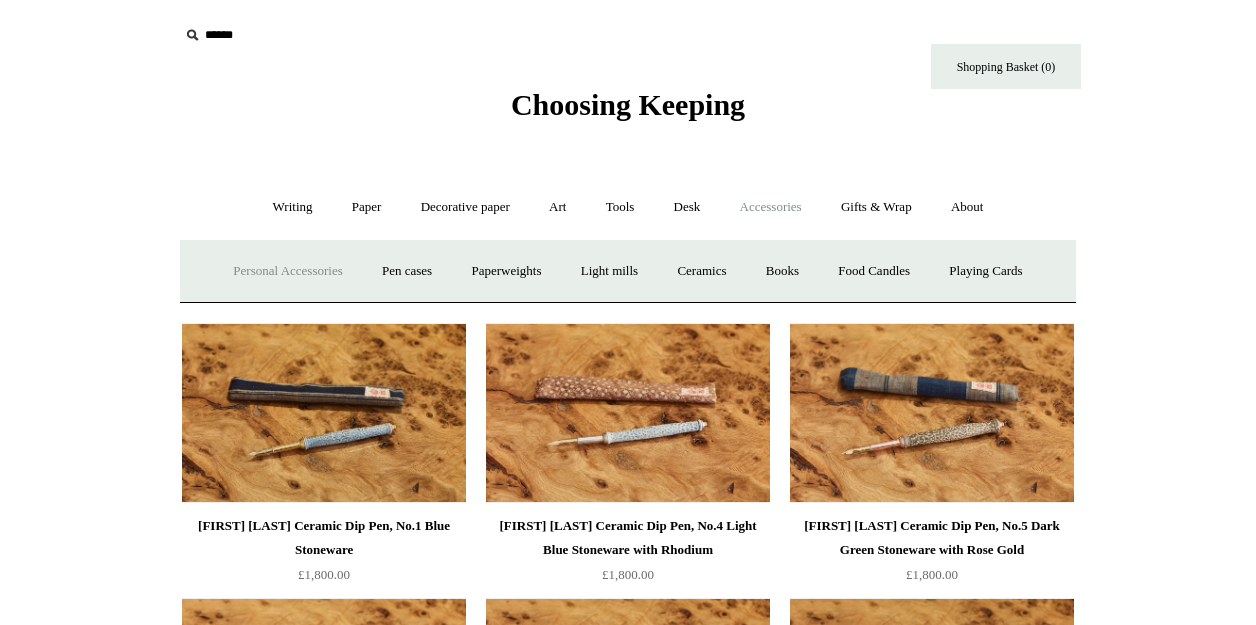 click on "Personal Accessories +" at bounding box center (287, 271) 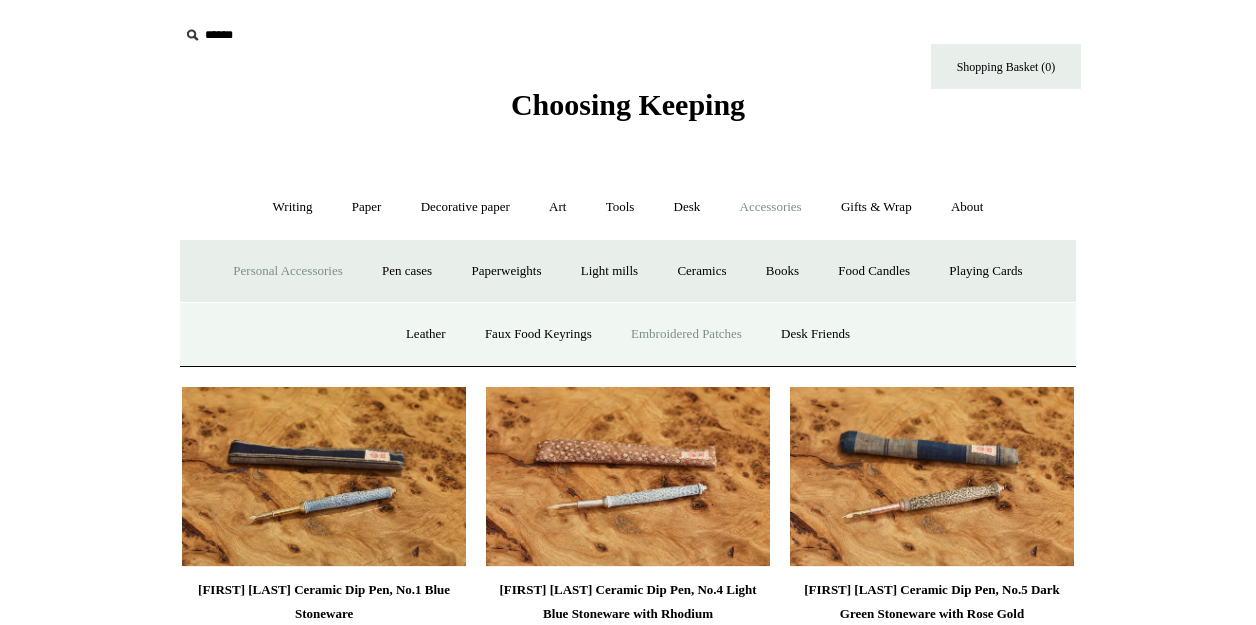 click on "Embroidered Patches" at bounding box center (686, 334) 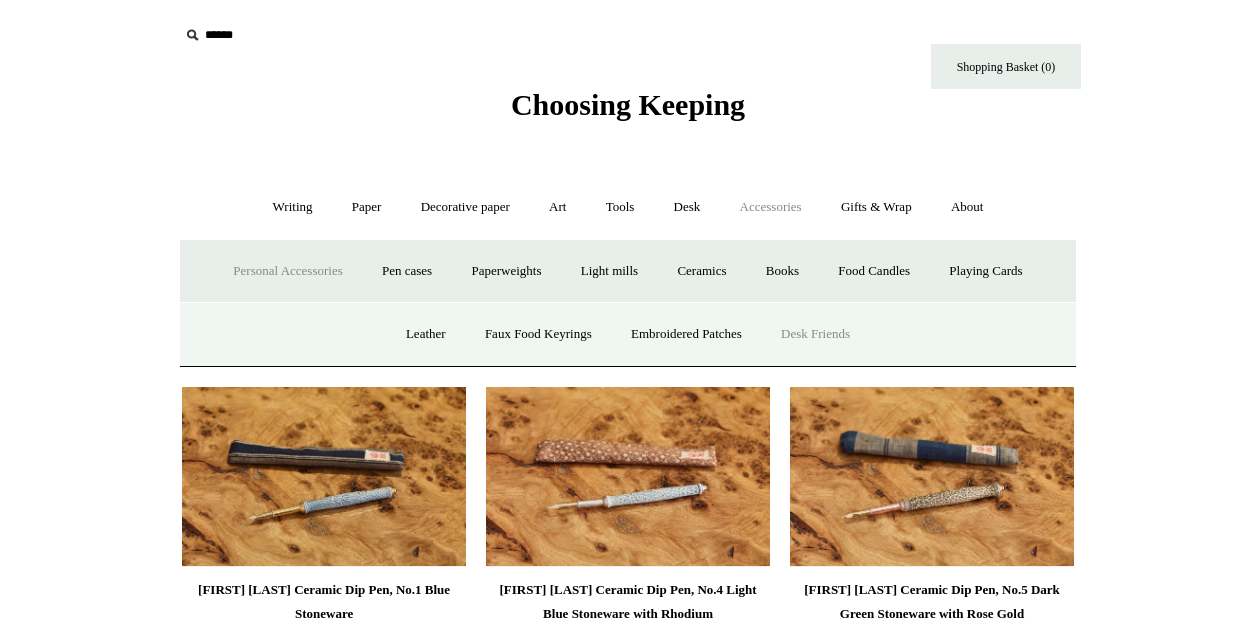 click on "Desk Friends" at bounding box center (815, 334) 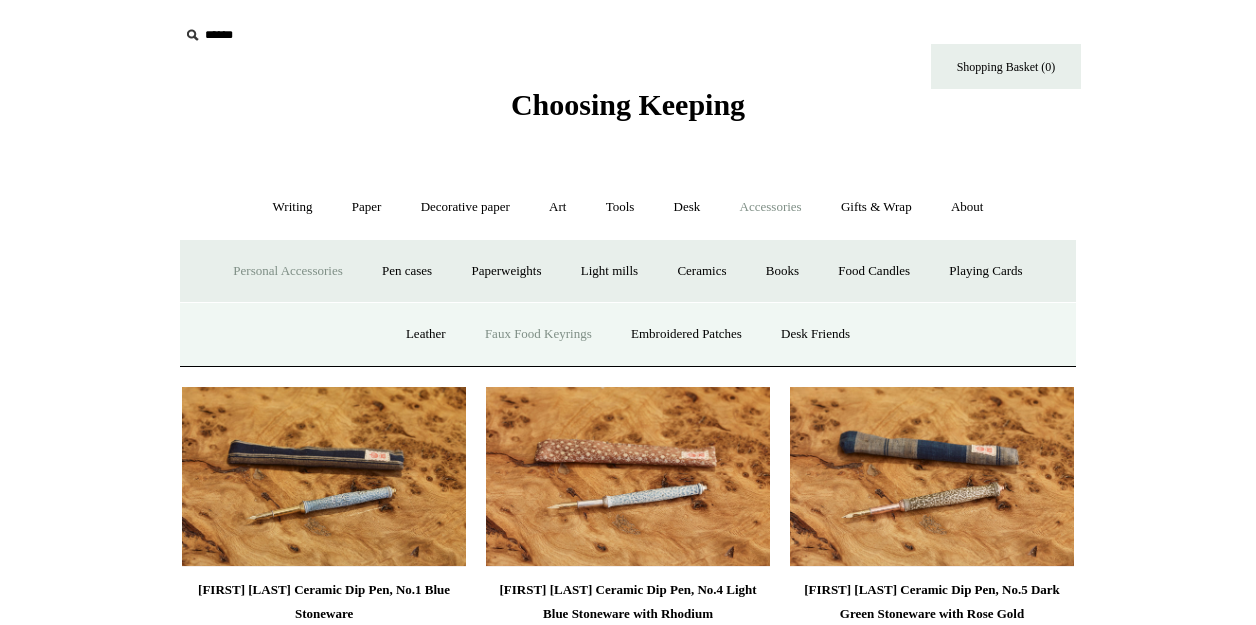 click on "Faux Food Keyrings" at bounding box center [538, 334] 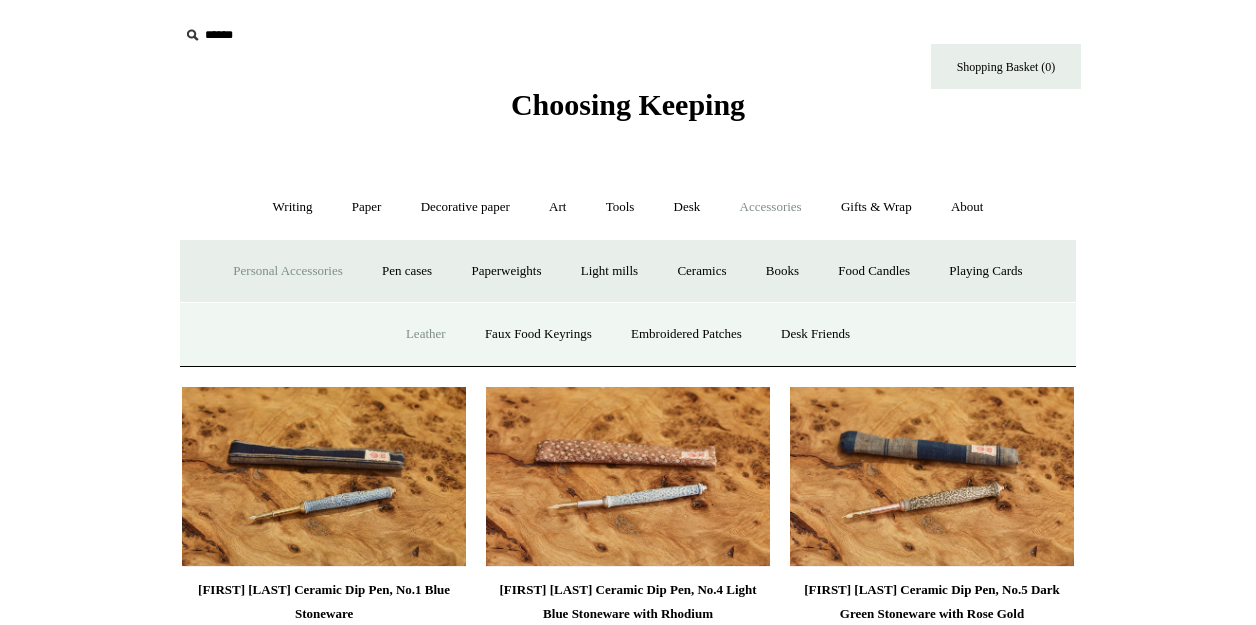 click on "Leather" at bounding box center (426, 334) 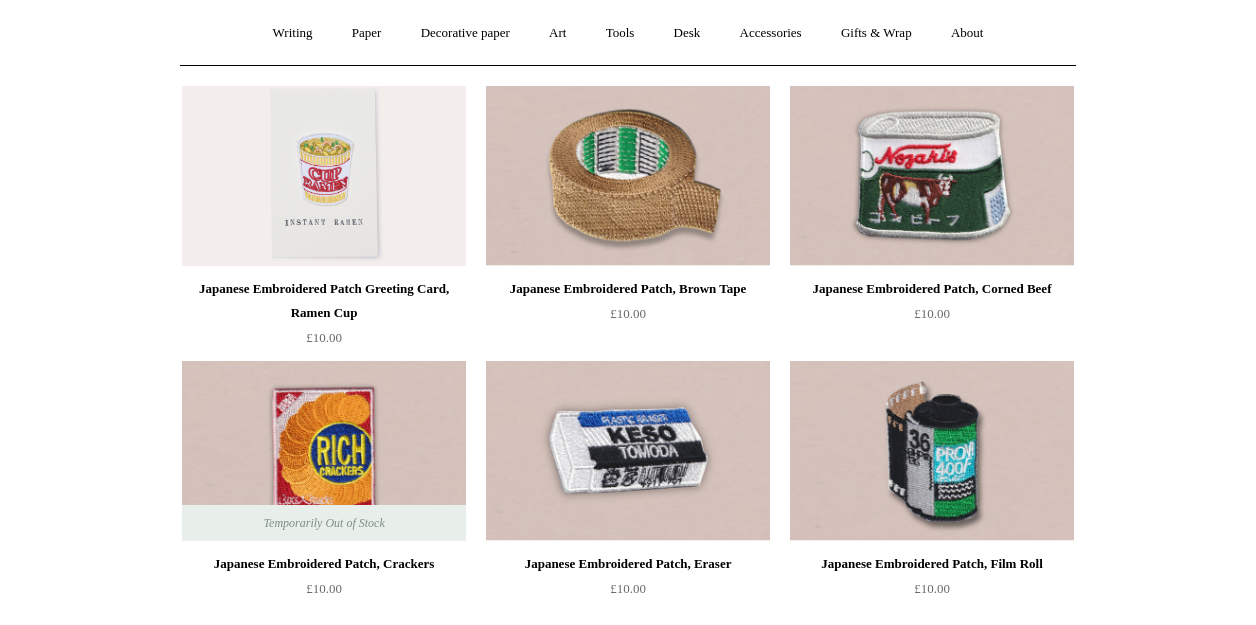 scroll, scrollTop: 0, scrollLeft: 0, axis: both 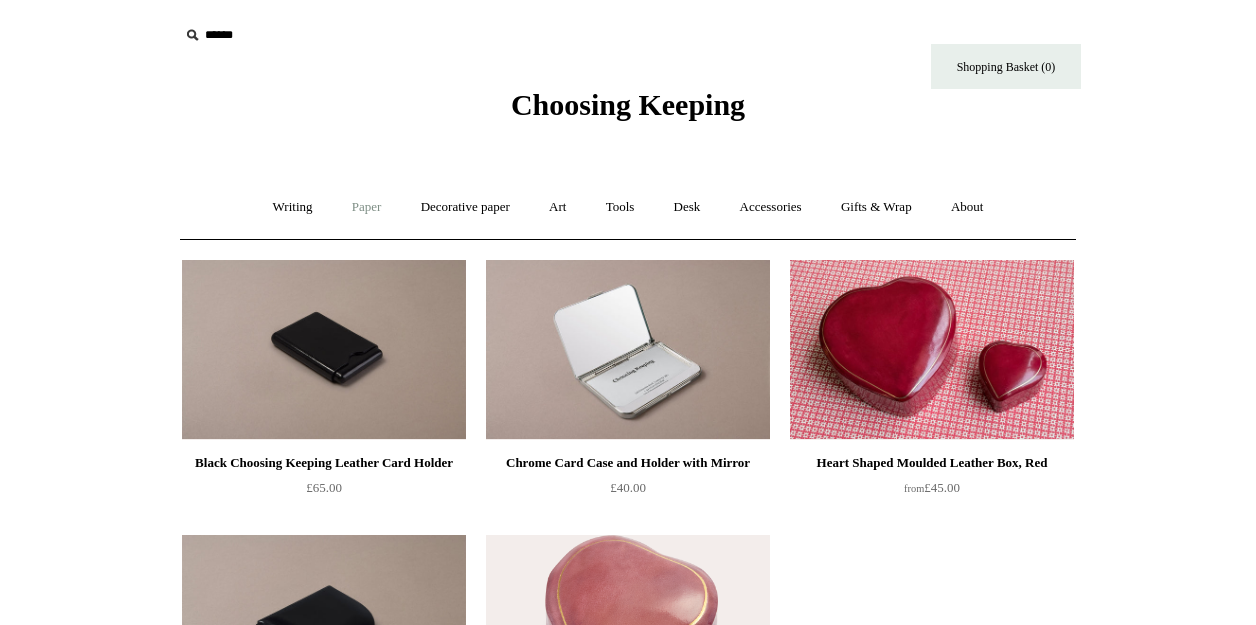 click on "Paper +" at bounding box center [367, 207] 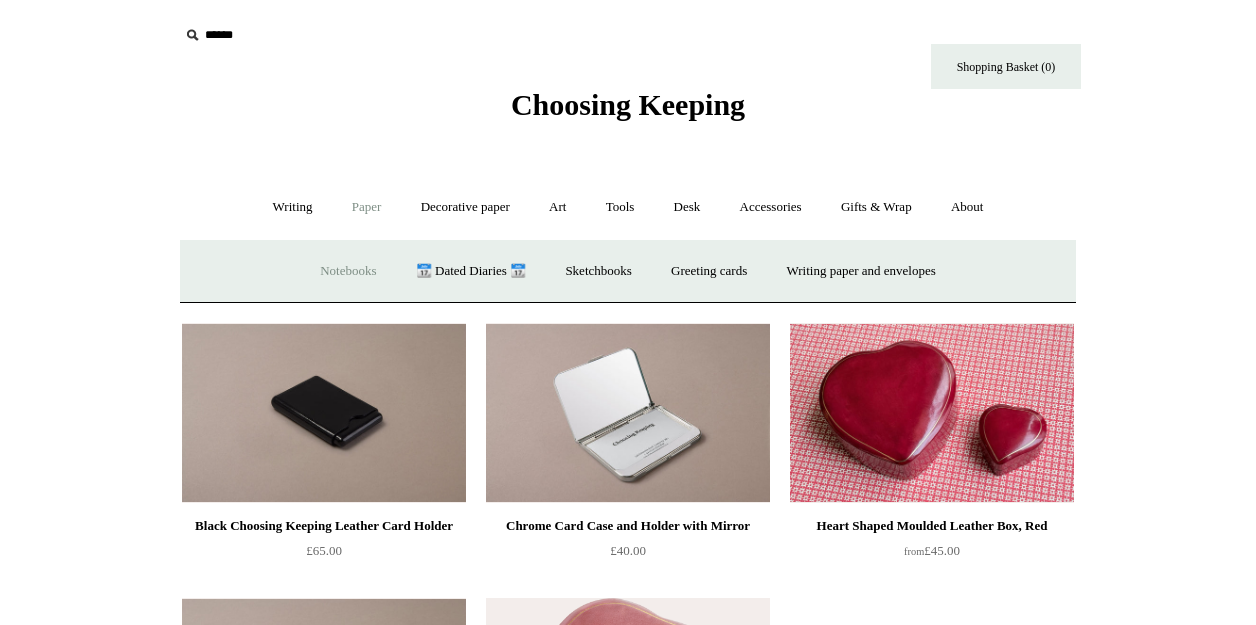click on "Notebooks +" at bounding box center [348, 271] 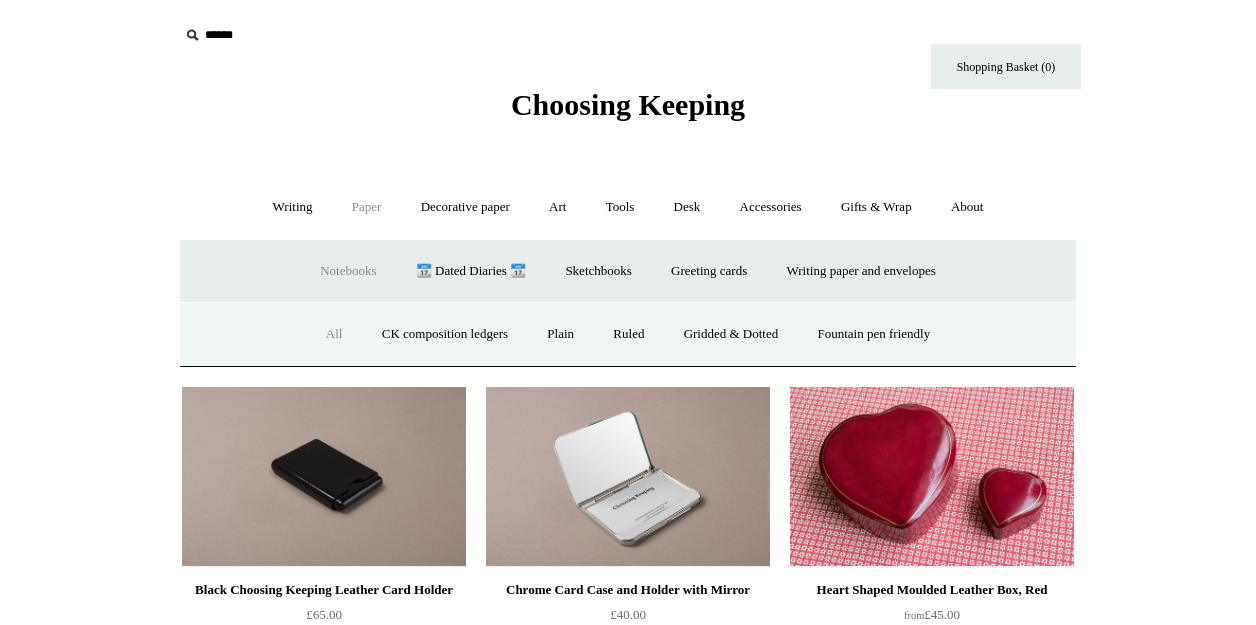 click on "All" at bounding box center (334, 334) 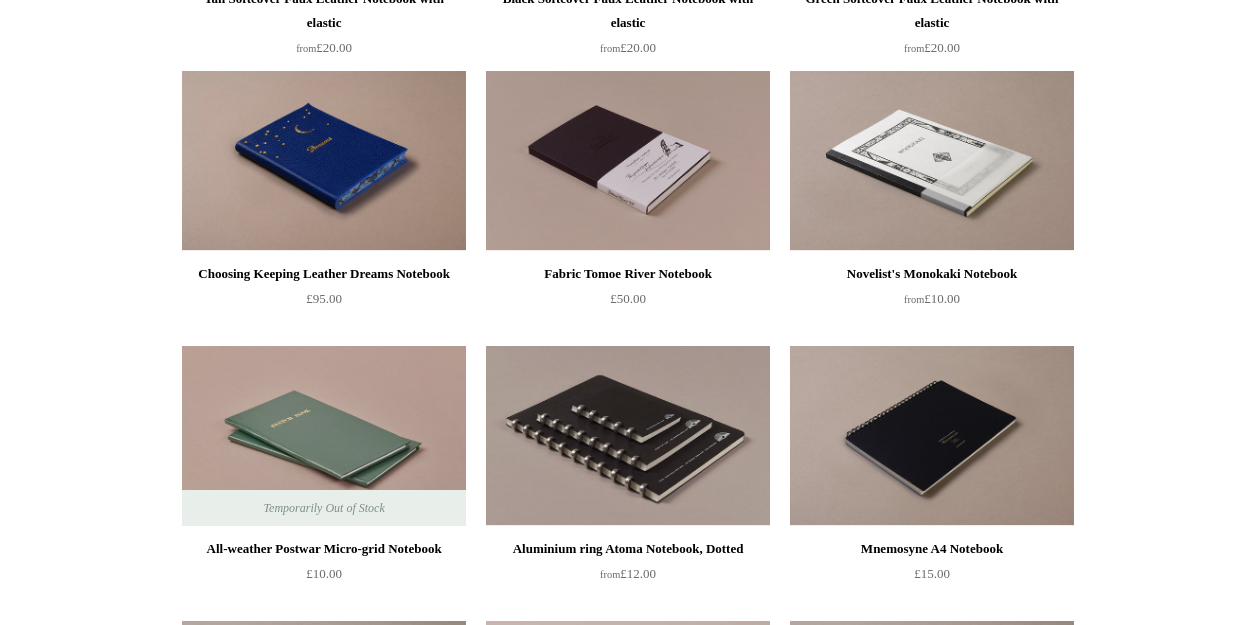 scroll, scrollTop: 5420, scrollLeft: 0, axis: vertical 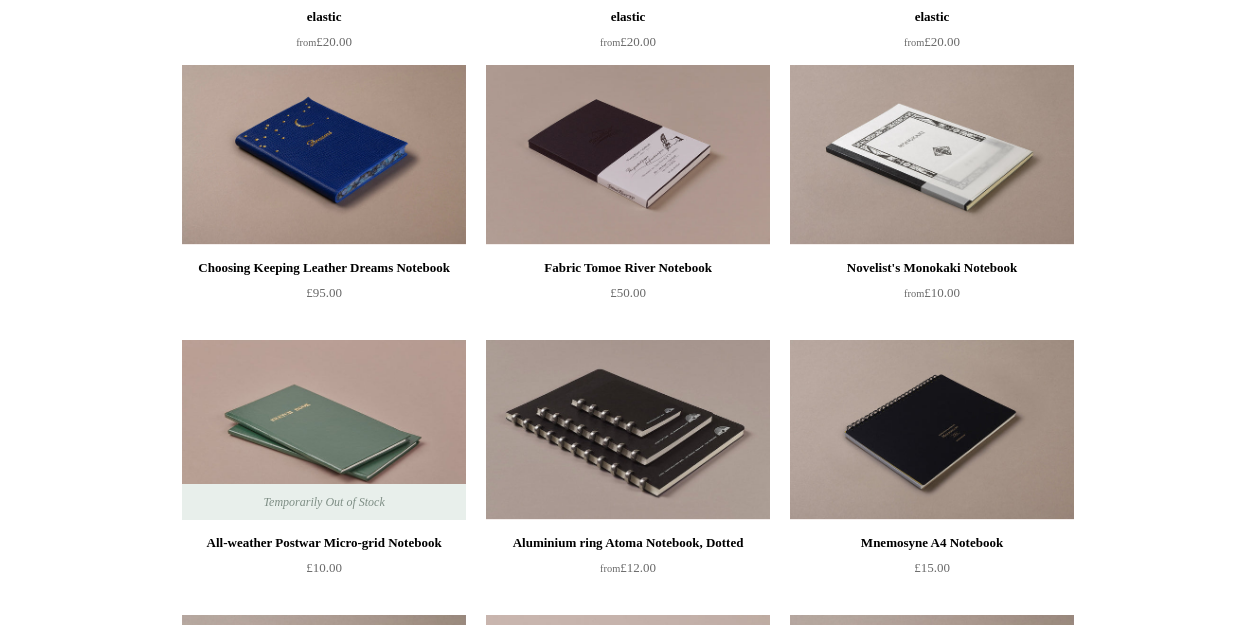 click at bounding box center (628, 155) 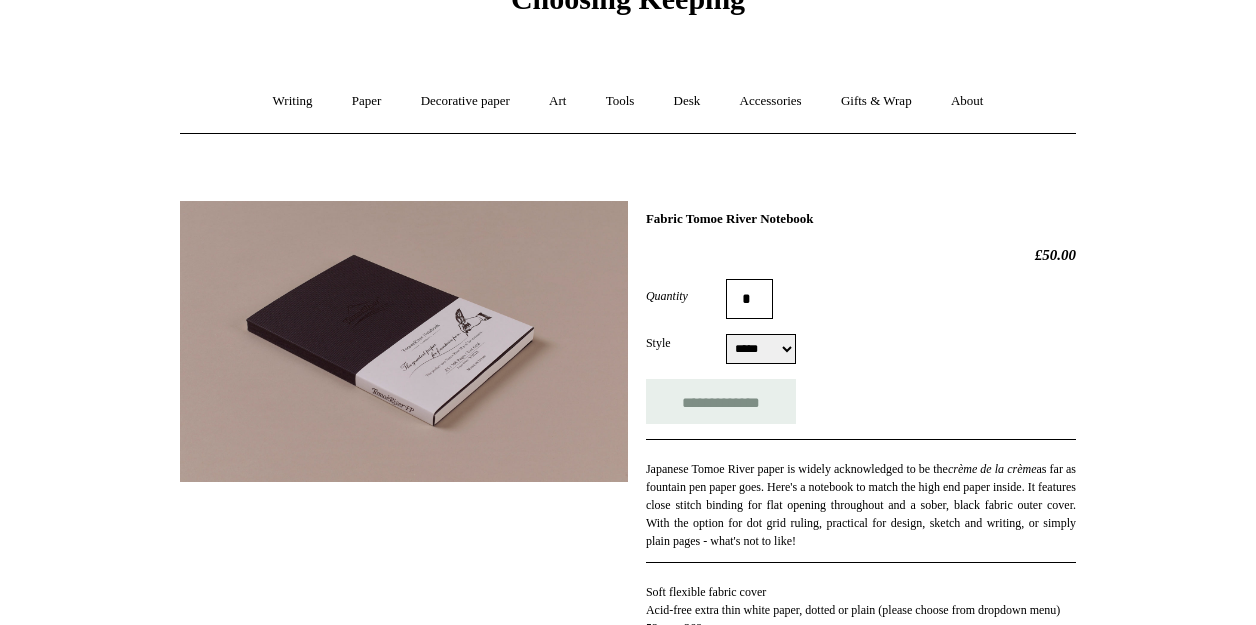 scroll, scrollTop: 107, scrollLeft: 0, axis: vertical 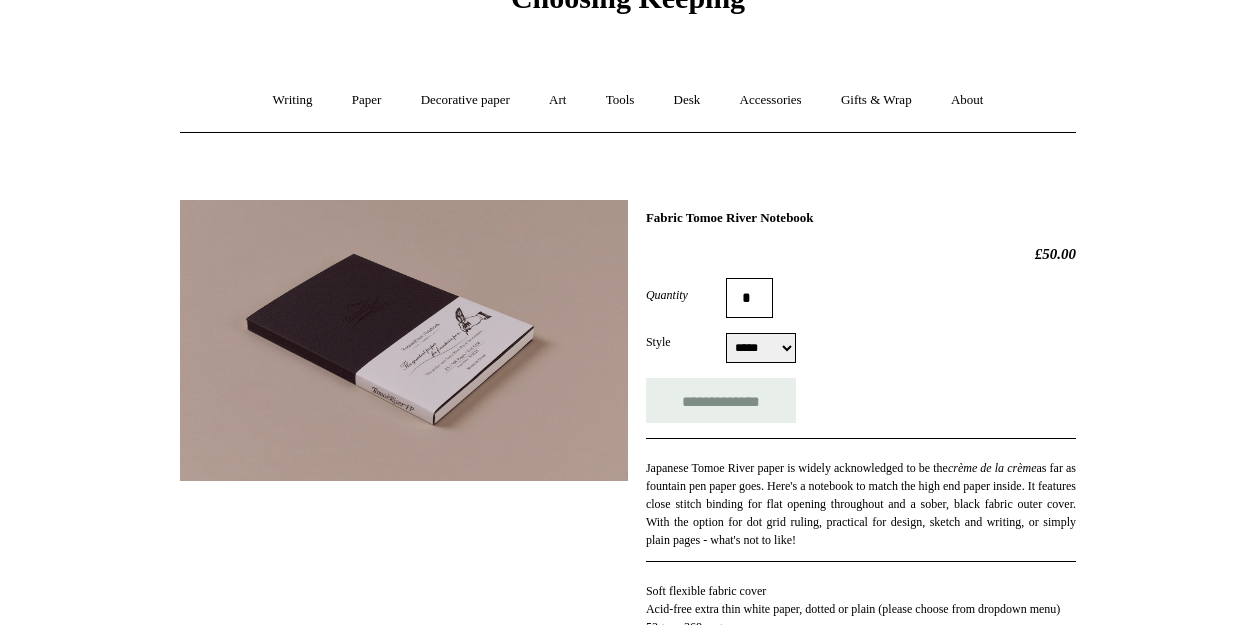 click on "[CREDIT_CARD]" at bounding box center [761, 348] 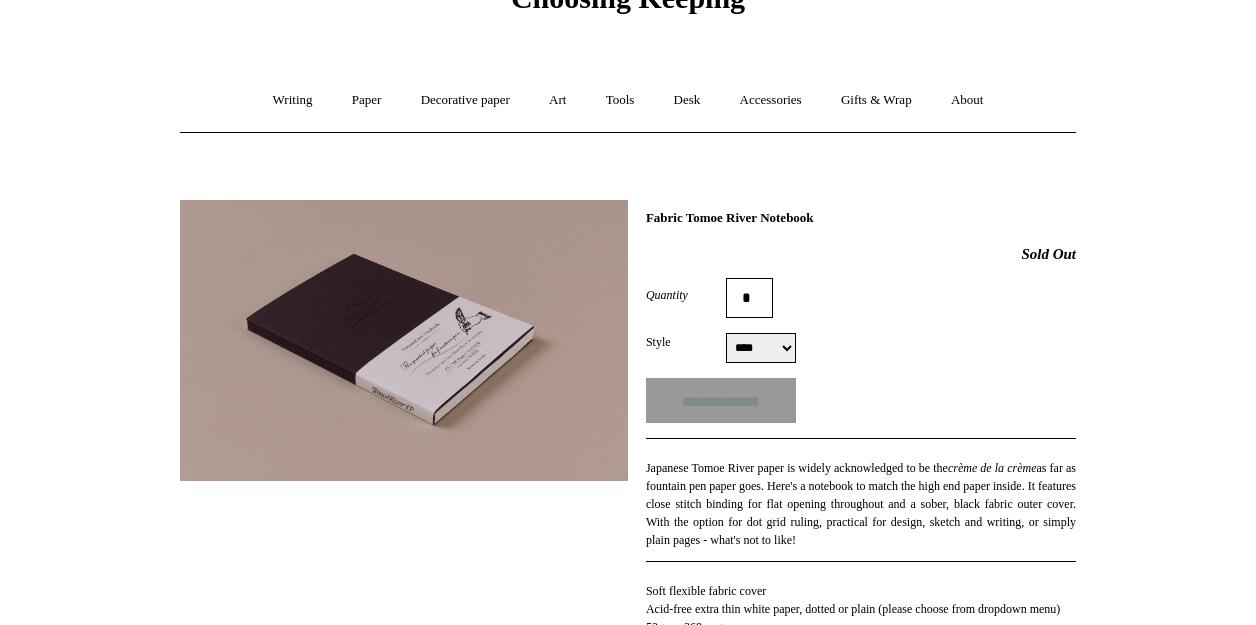 click on "[CREDIT_CARD]" at bounding box center (761, 348) 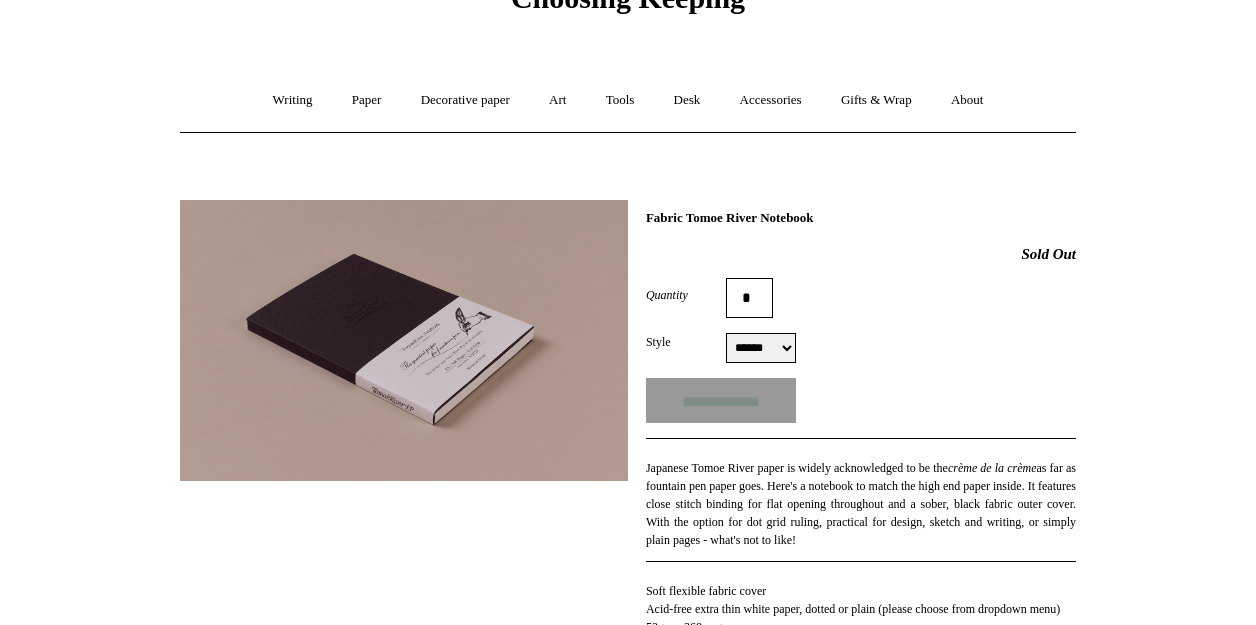 click on "****** ***** ****" at bounding box center (761, 348) 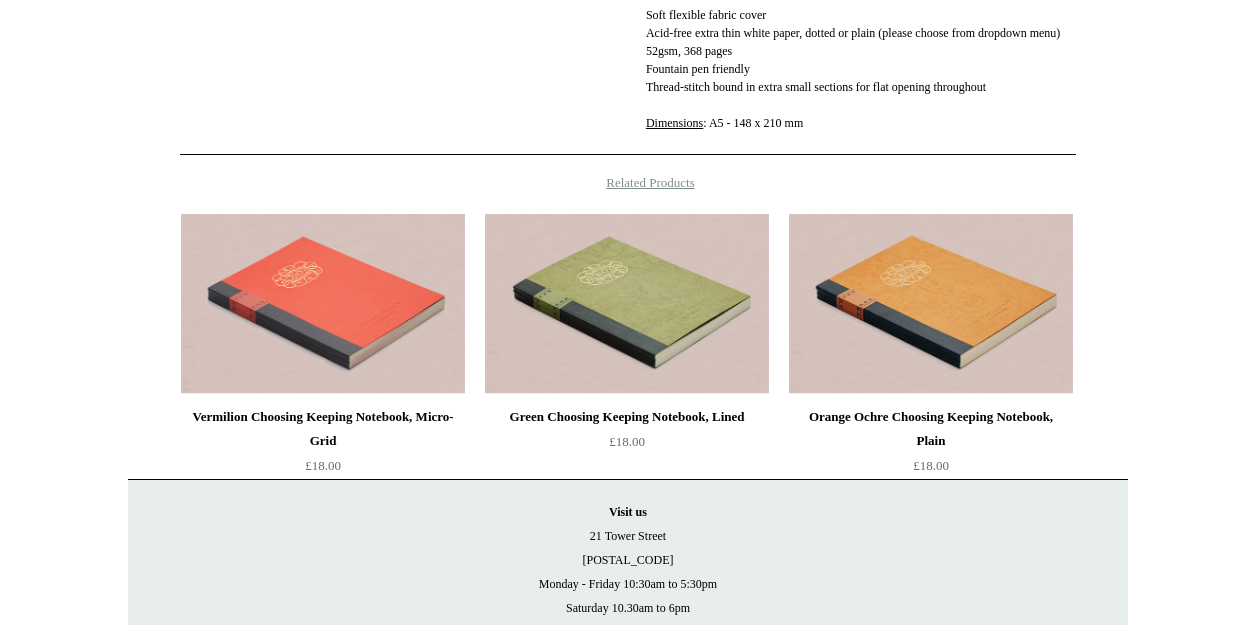 scroll, scrollTop: 687, scrollLeft: 0, axis: vertical 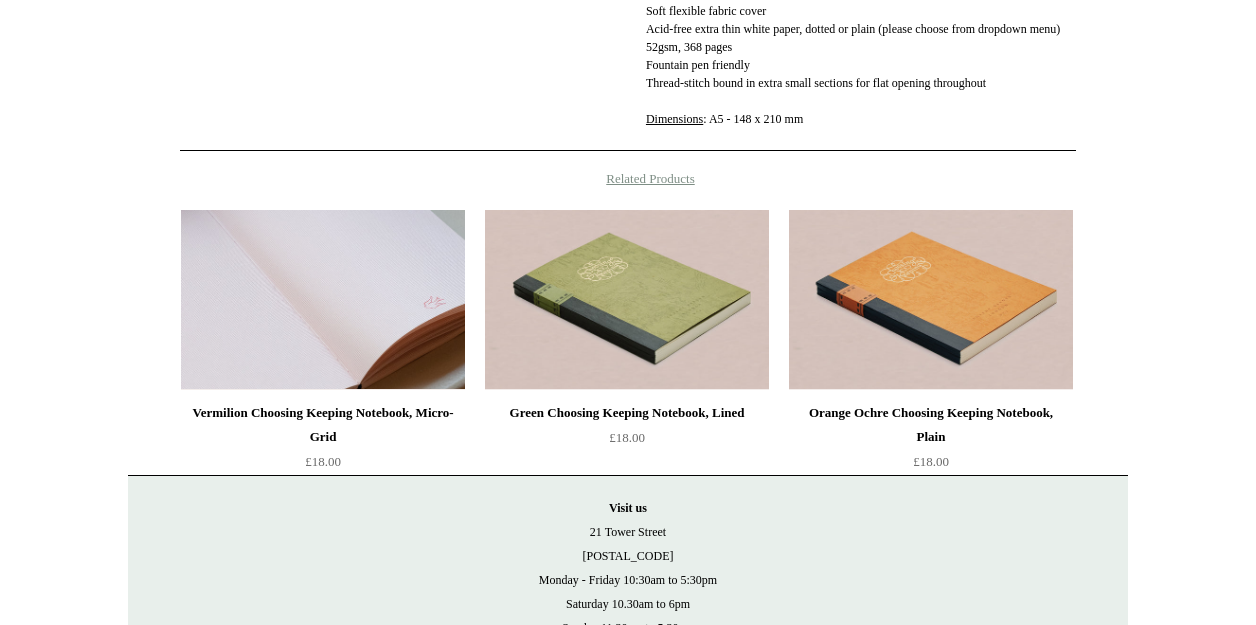 click at bounding box center (323, 300) 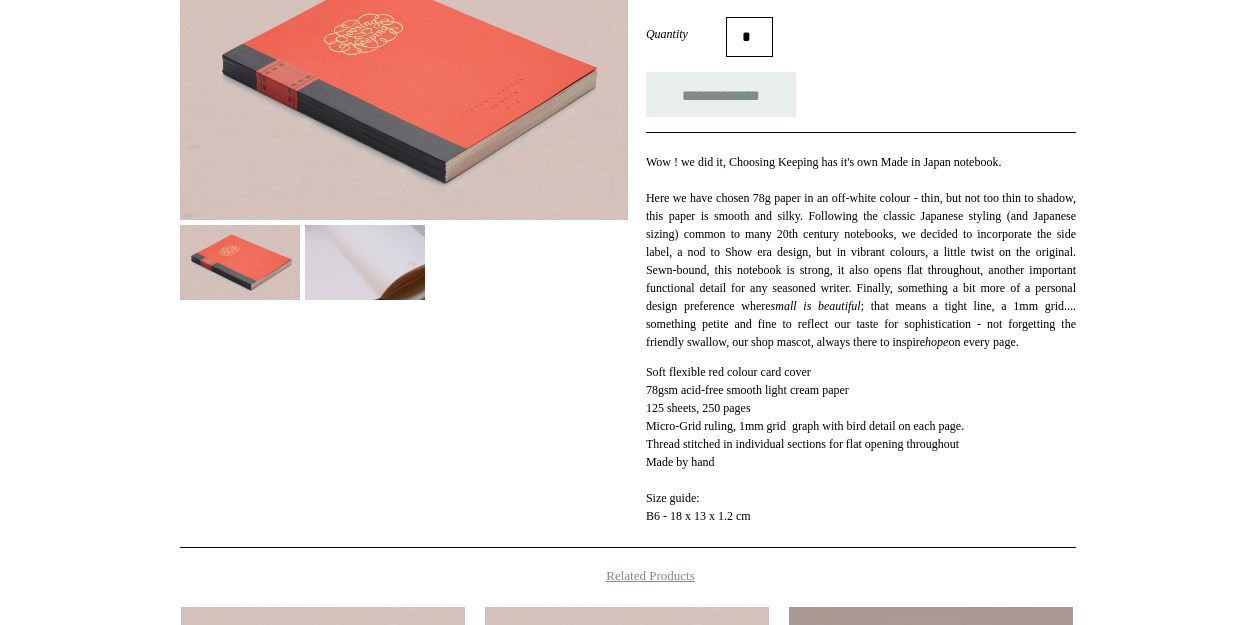 scroll, scrollTop: 370, scrollLeft: 0, axis: vertical 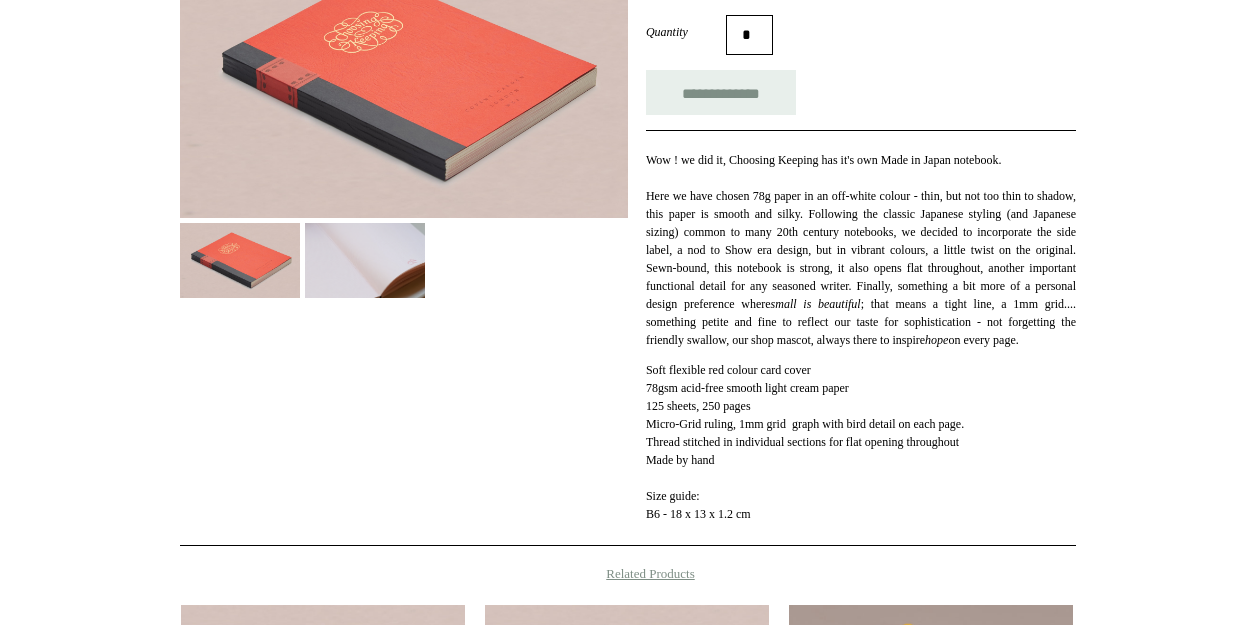 click at bounding box center (365, 260) 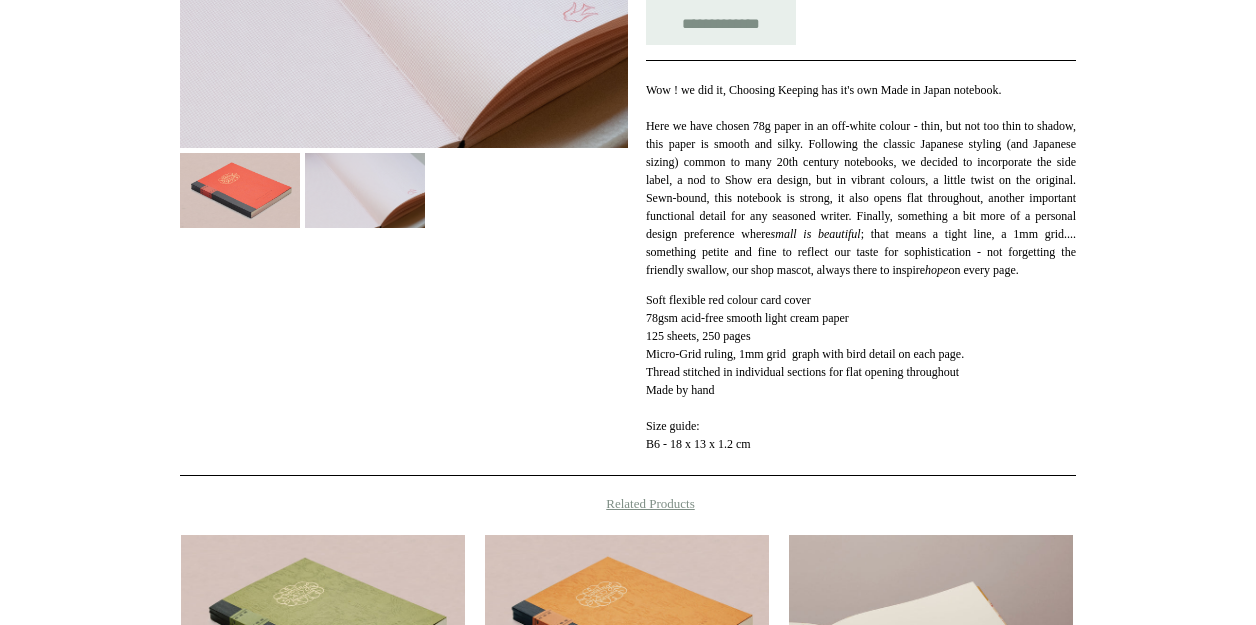 scroll, scrollTop: 0, scrollLeft: 0, axis: both 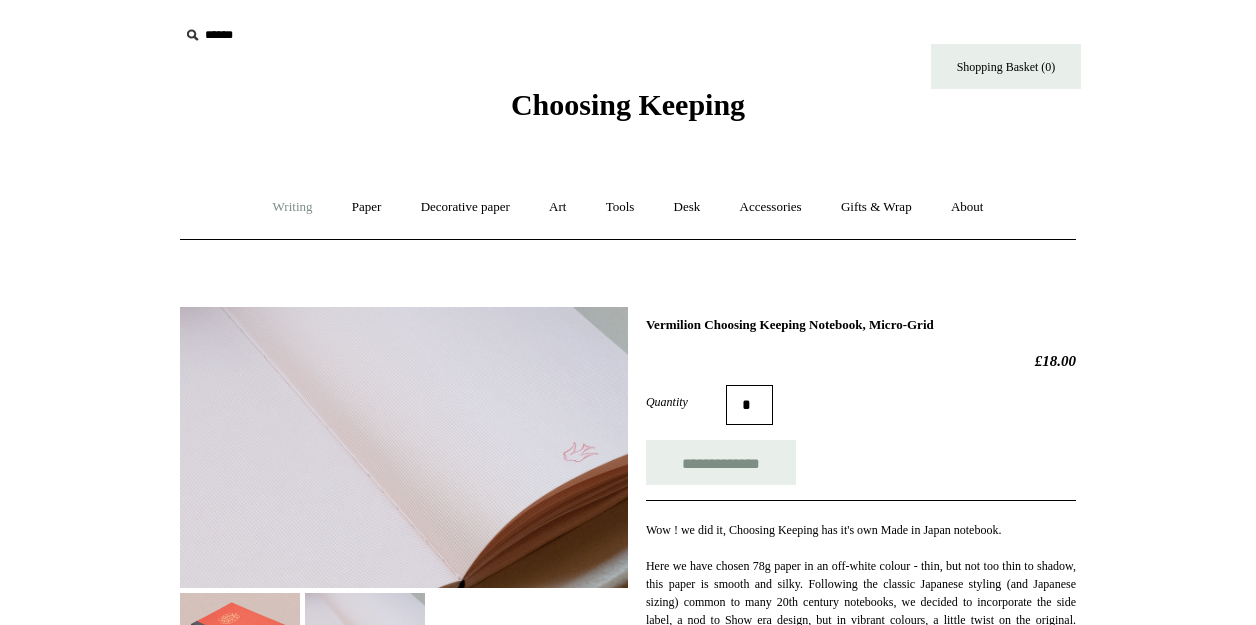click on "Writing +" at bounding box center [293, 207] 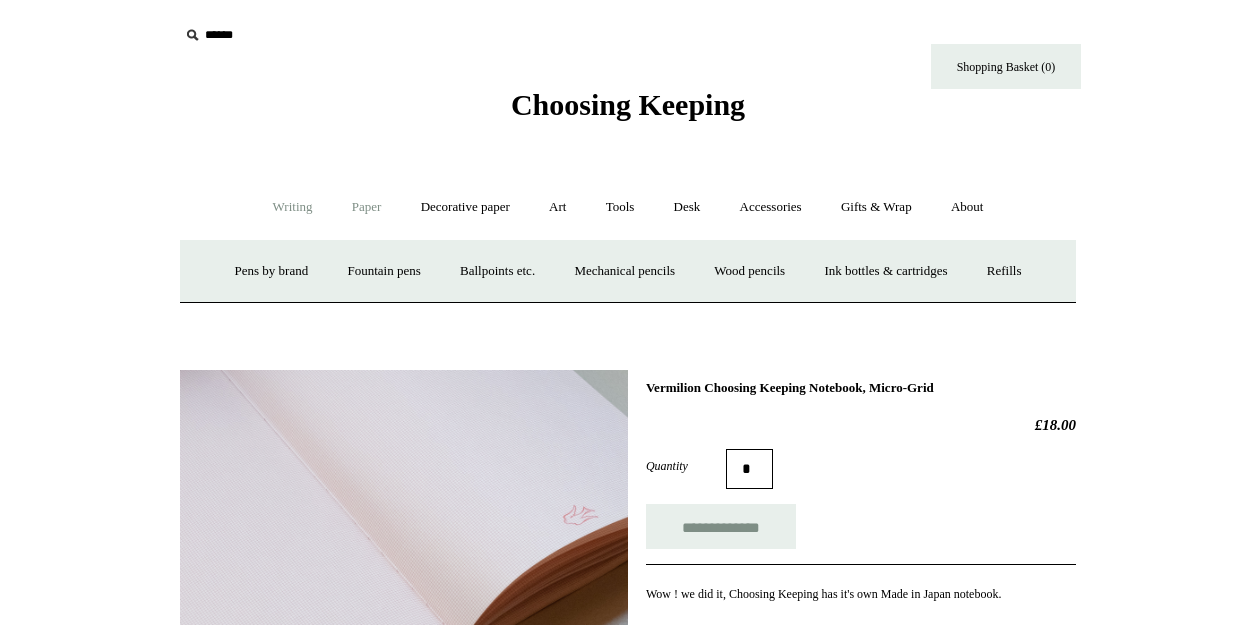 click on "Paper +" at bounding box center (367, 207) 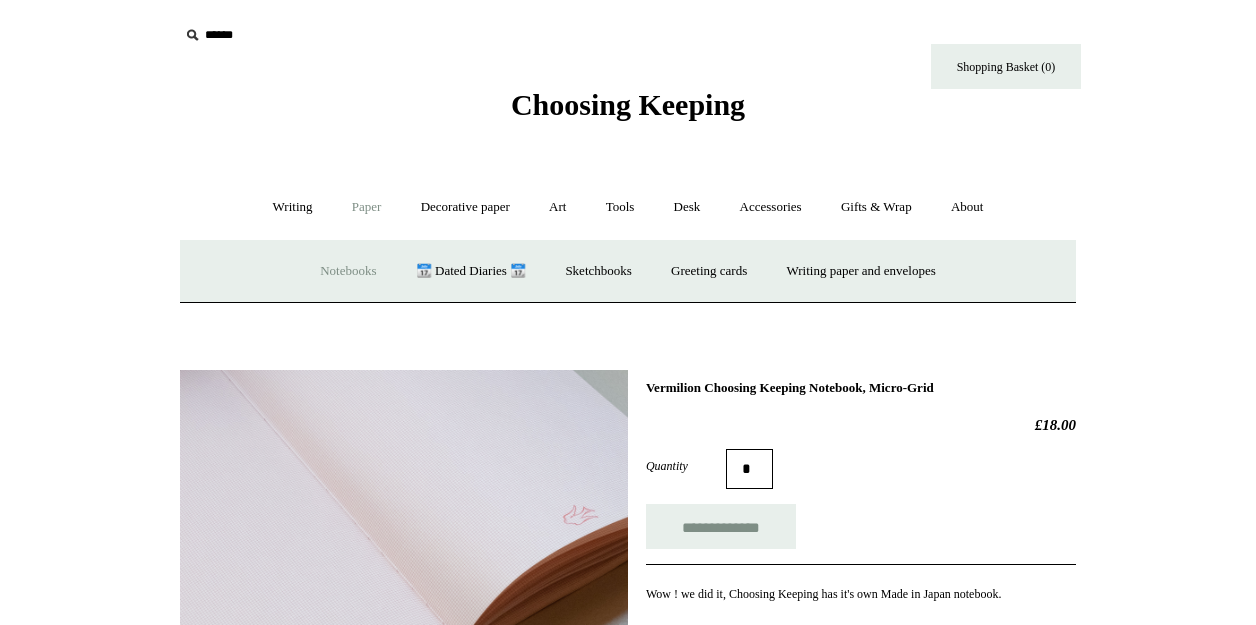 click on "Notebooks +" at bounding box center [348, 271] 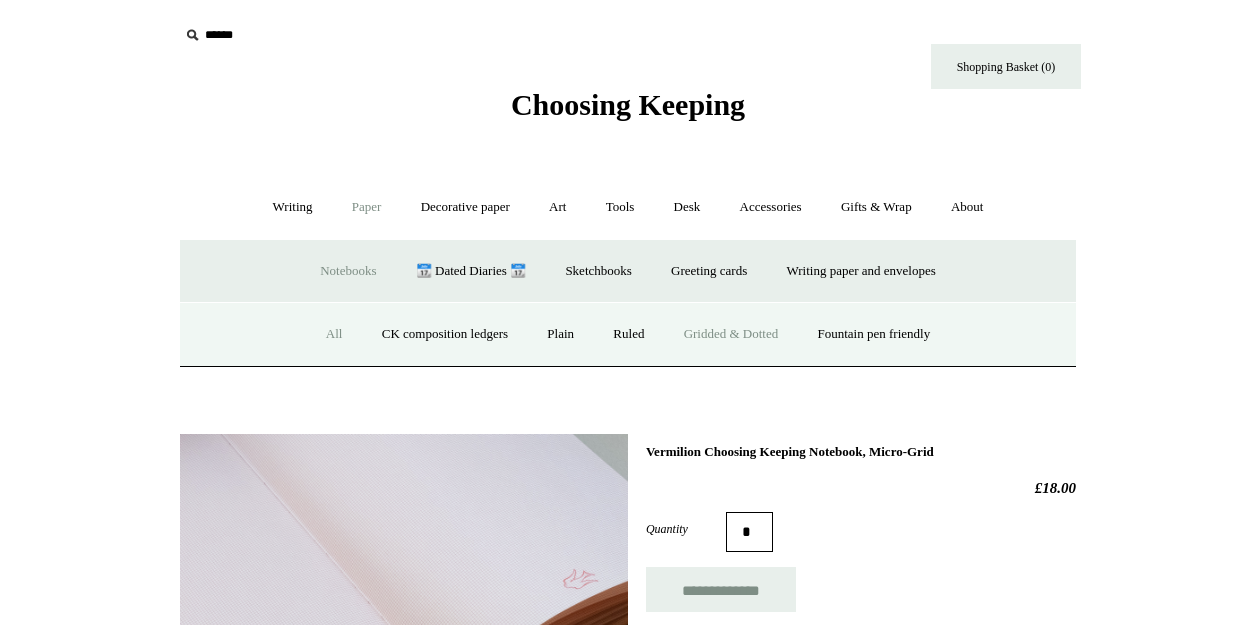 click on "Gridded & Dotted" at bounding box center [731, 334] 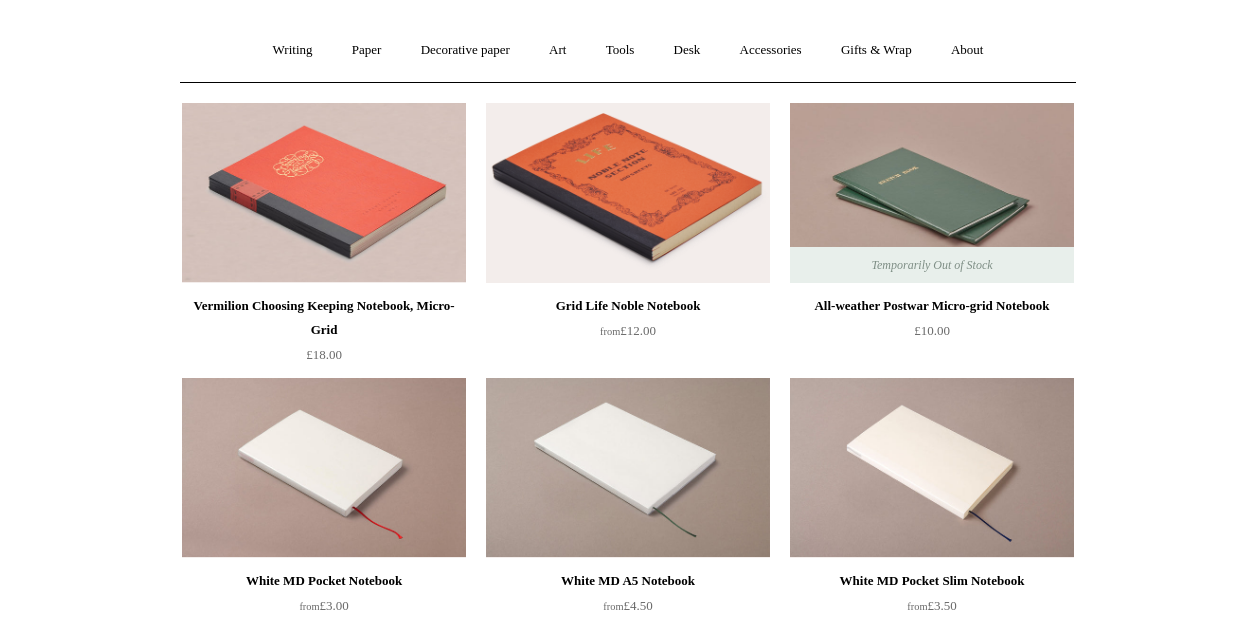 scroll, scrollTop: 156, scrollLeft: 0, axis: vertical 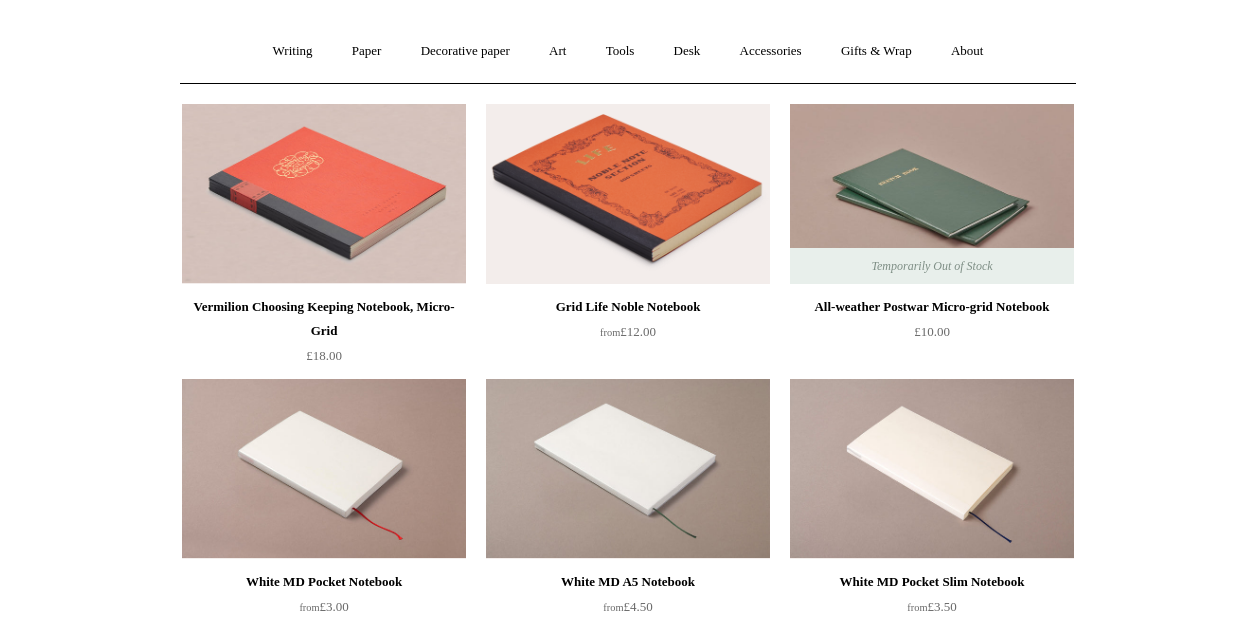 click at bounding box center [628, 194] 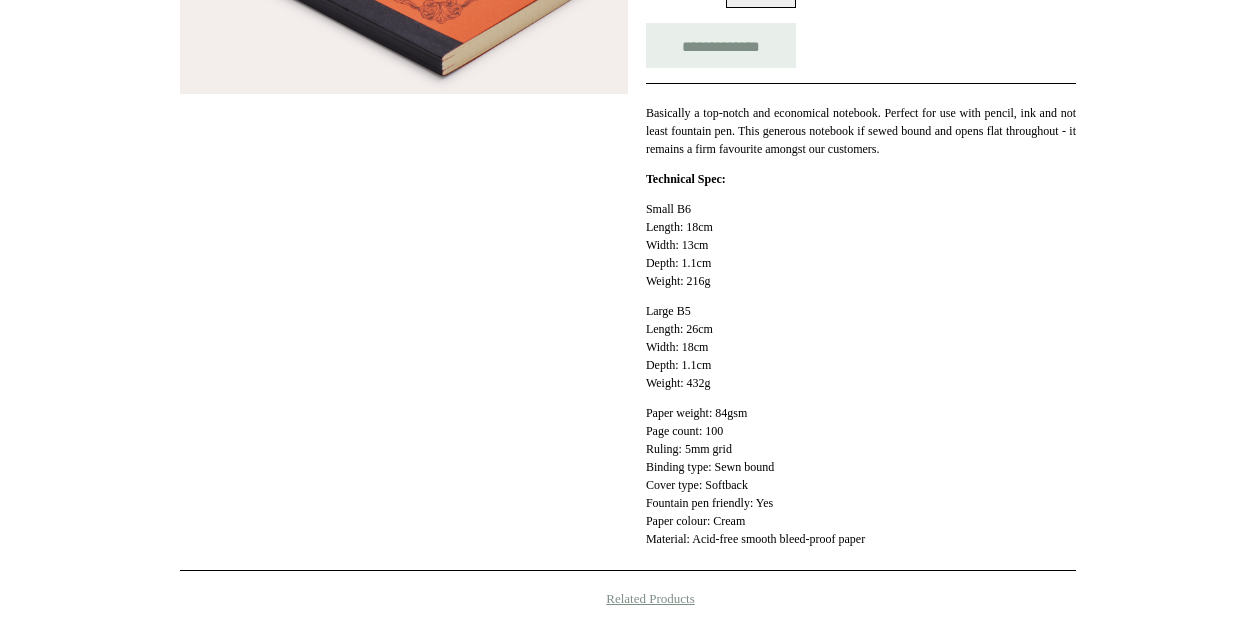 scroll, scrollTop: 0, scrollLeft: 0, axis: both 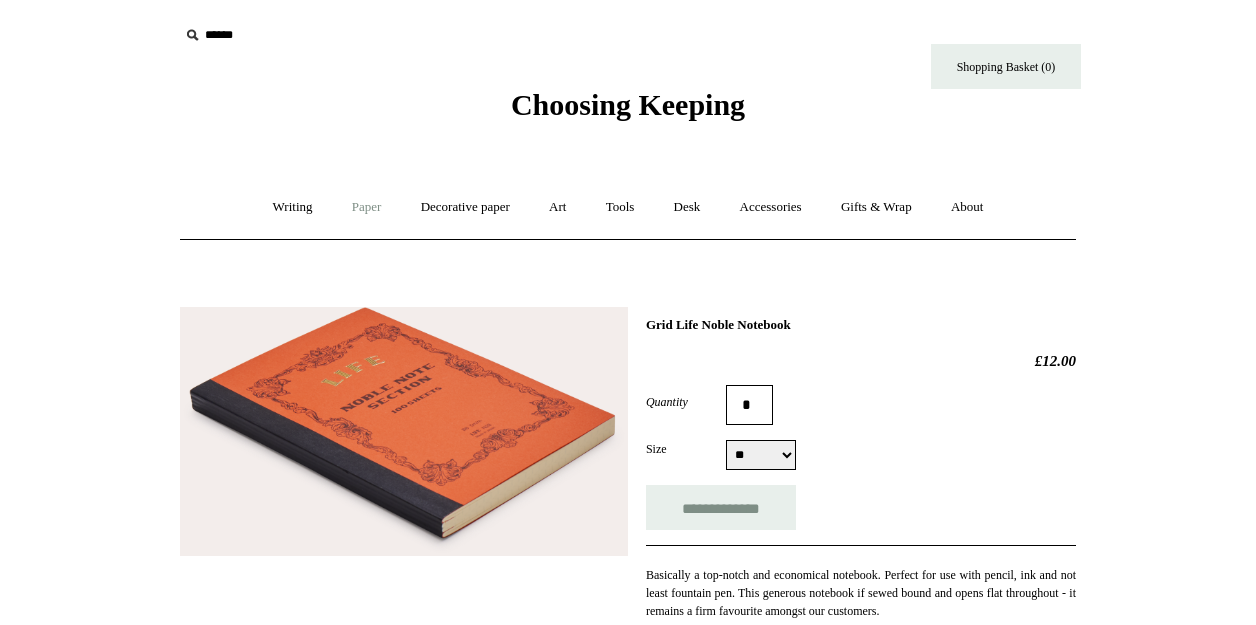click on "Paper +" at bounding box center (367, 207) 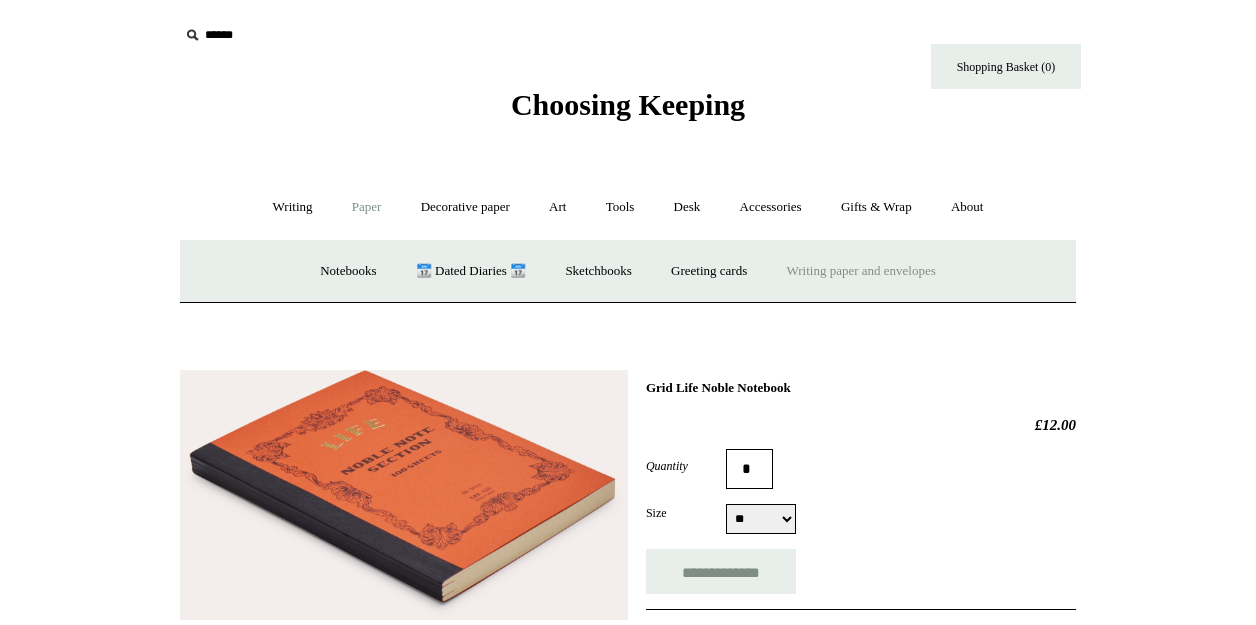 click on "Writing paper and envelopes +" at bounding box center [861, 271] 